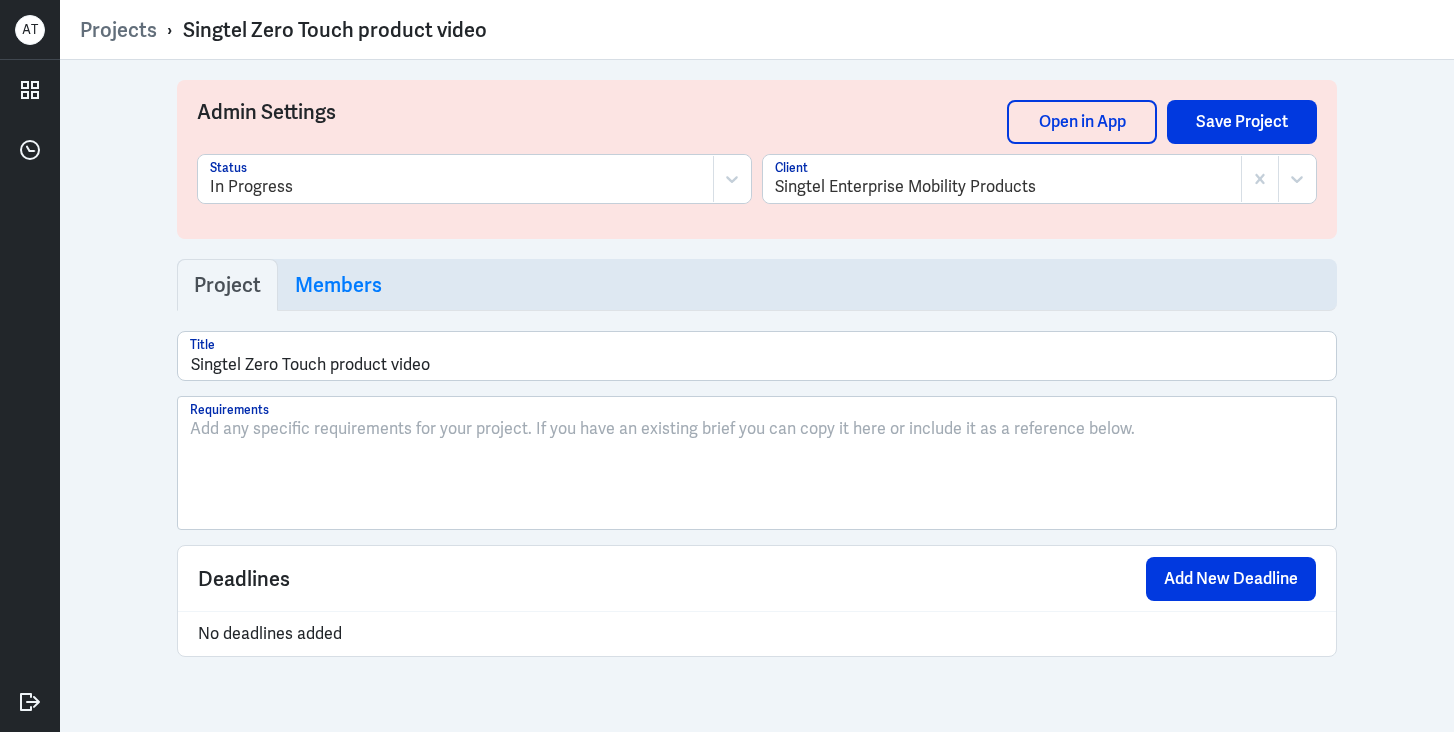 scroll, scrollTop: 0, scrollLeft: 0, axis: both 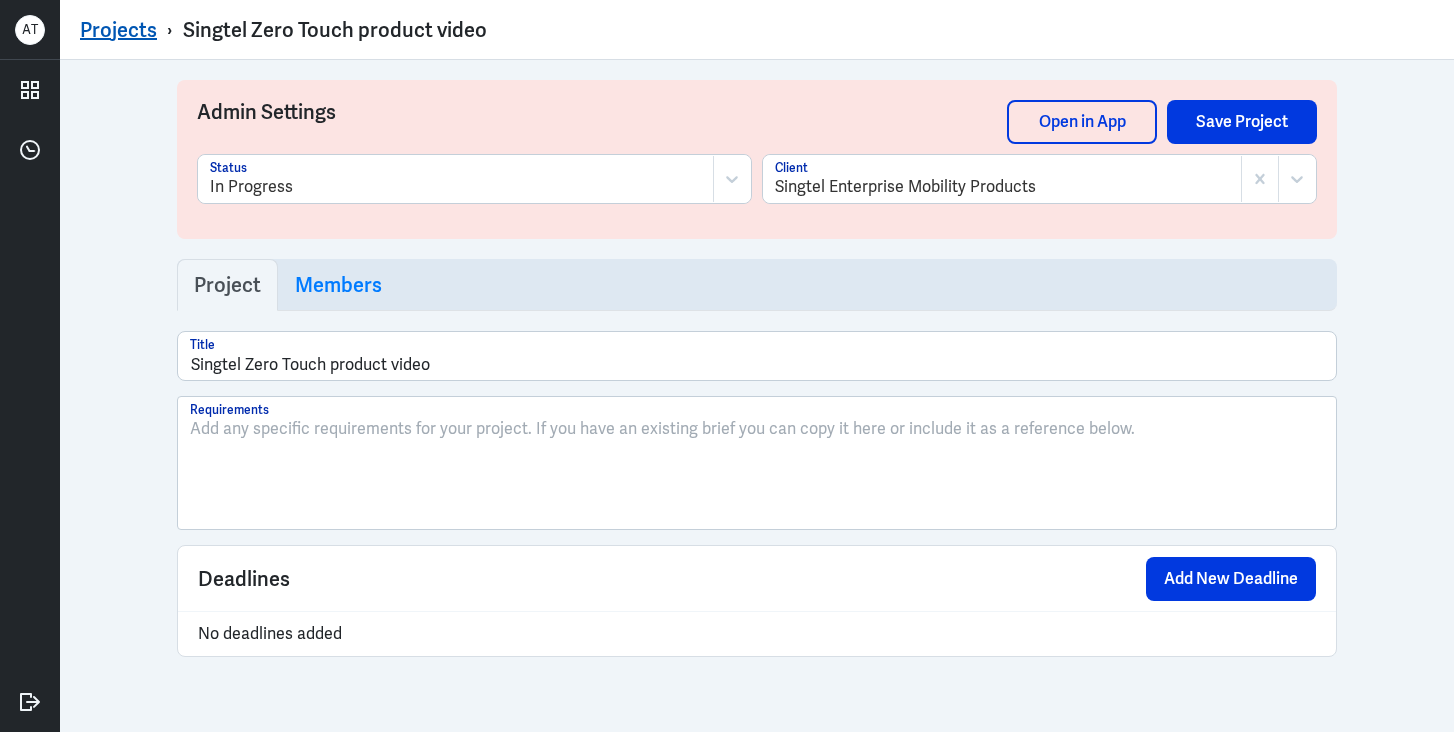click on "Projects" at bounding box center (118, 30) 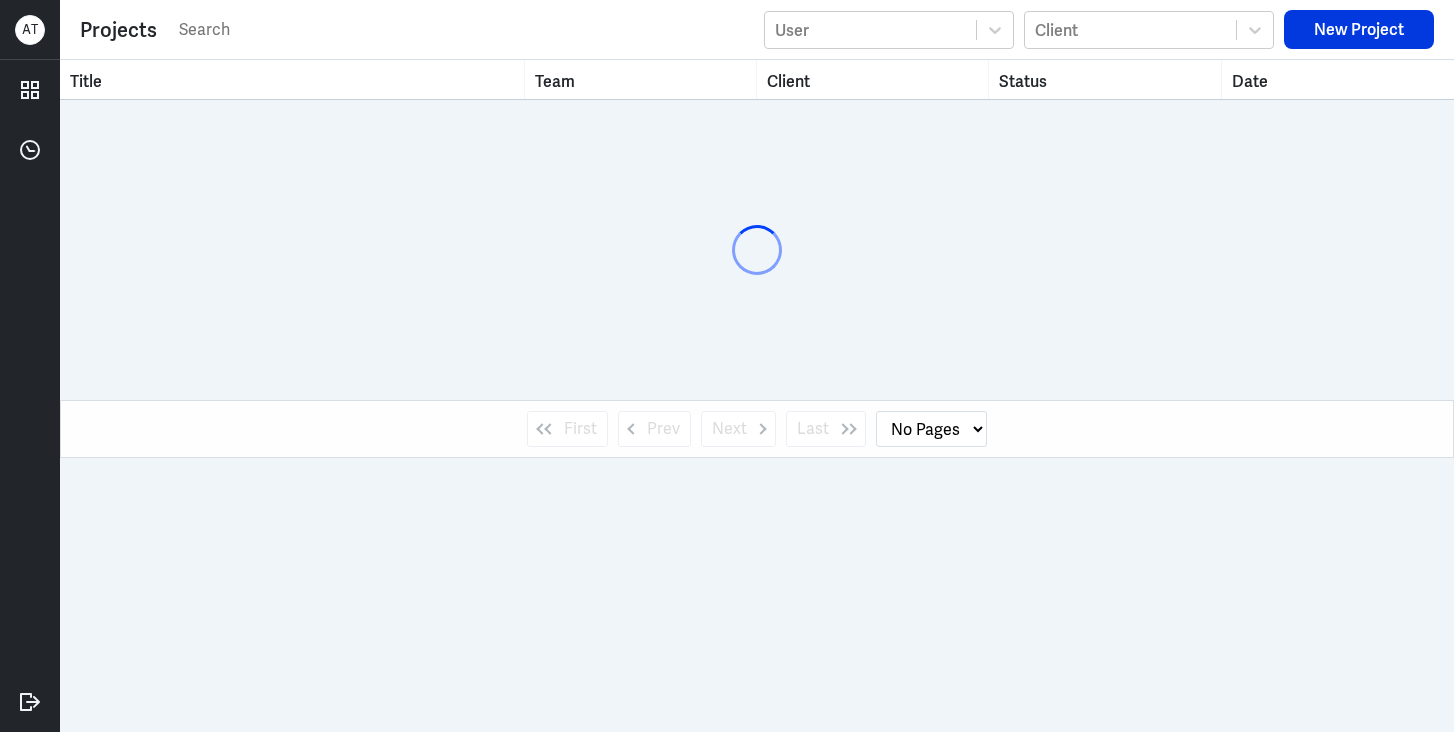 select on "1" 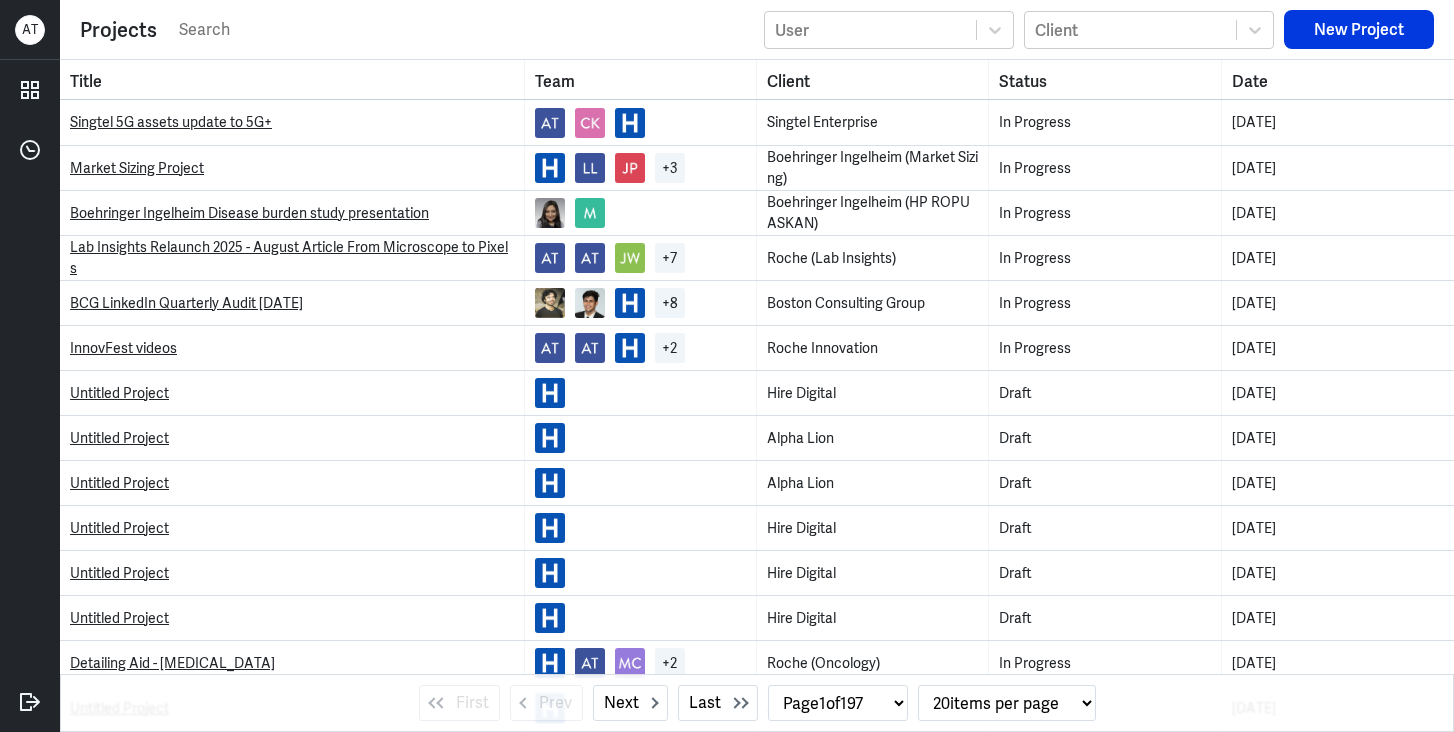 click on "Projects User Client New Project" at bounding box center (757, 30) 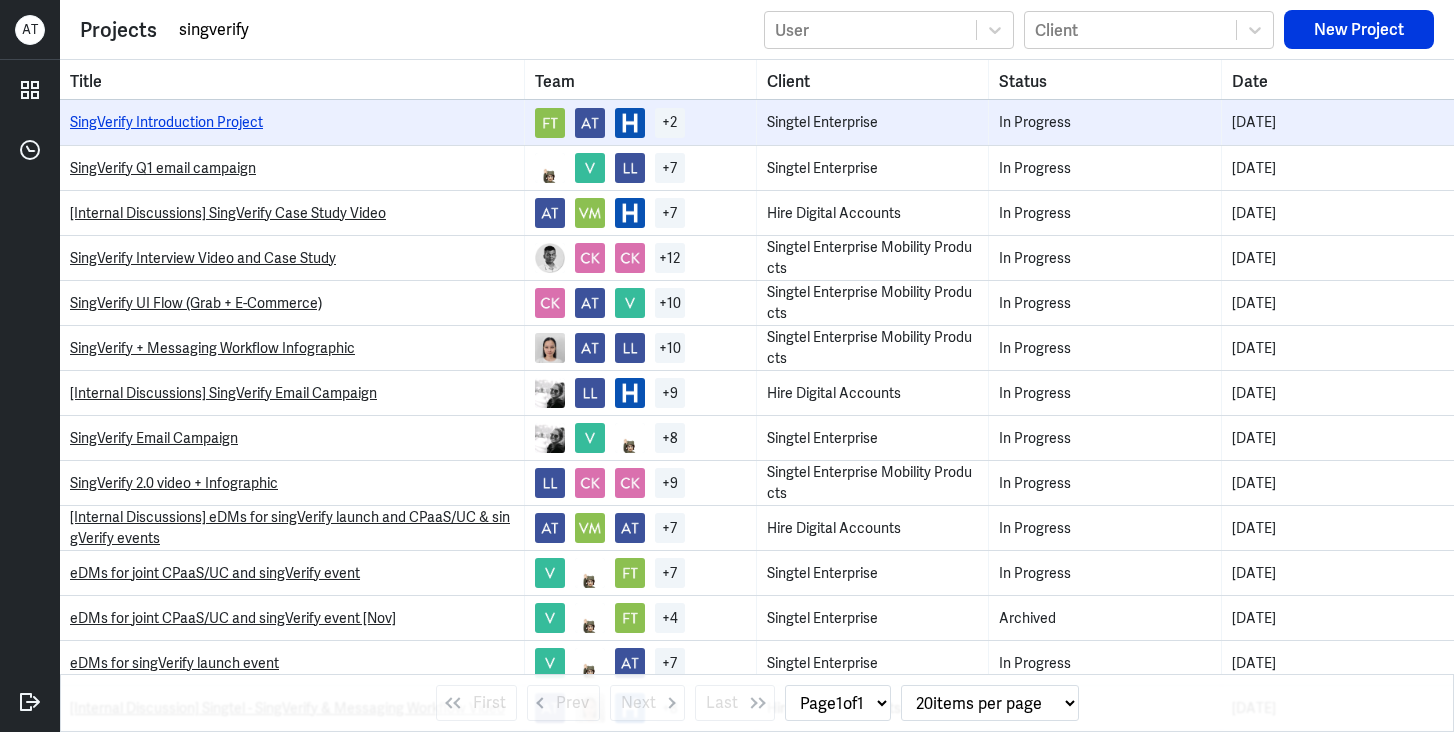 type on "singverify" 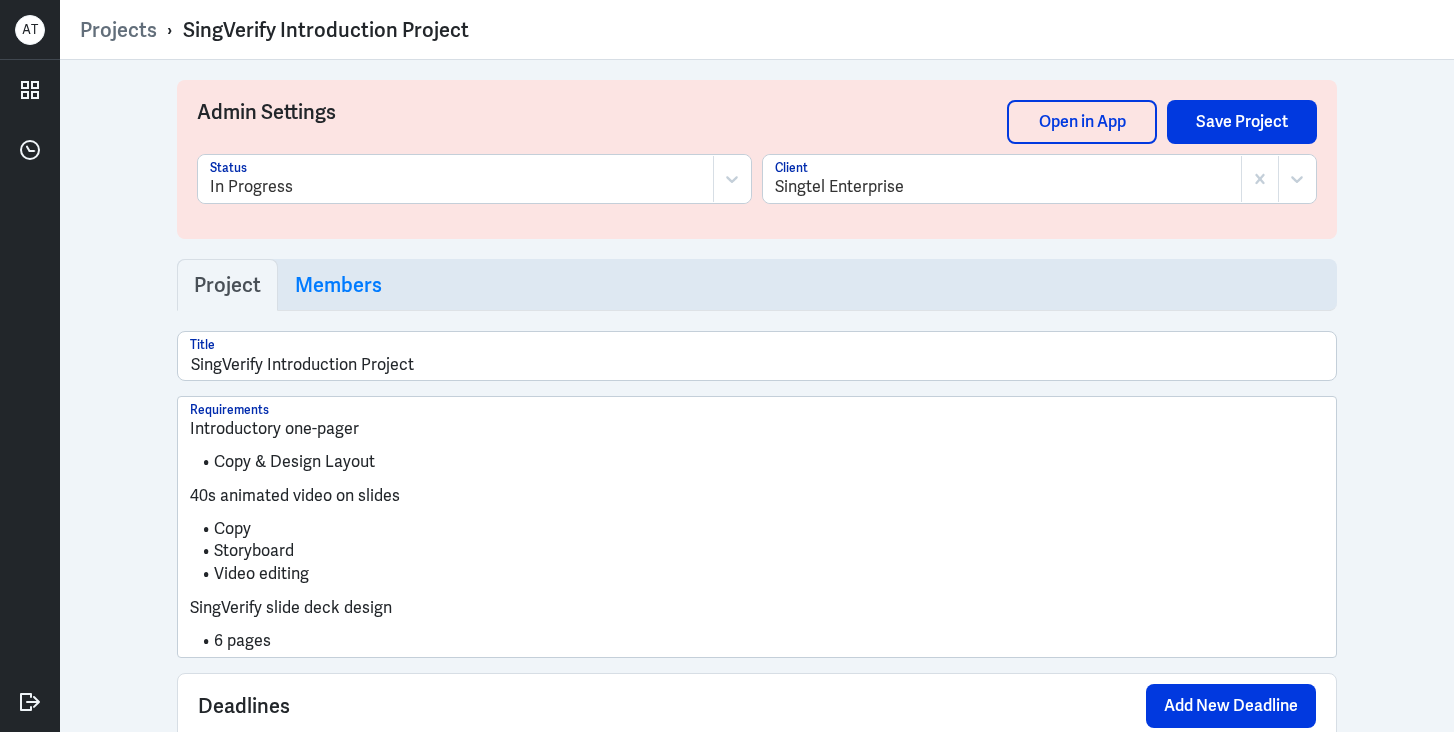 click on "Admin Settings Open in App Save Project In Progress Status Singtel Enterprise Client" at bounding box center (757, 159) 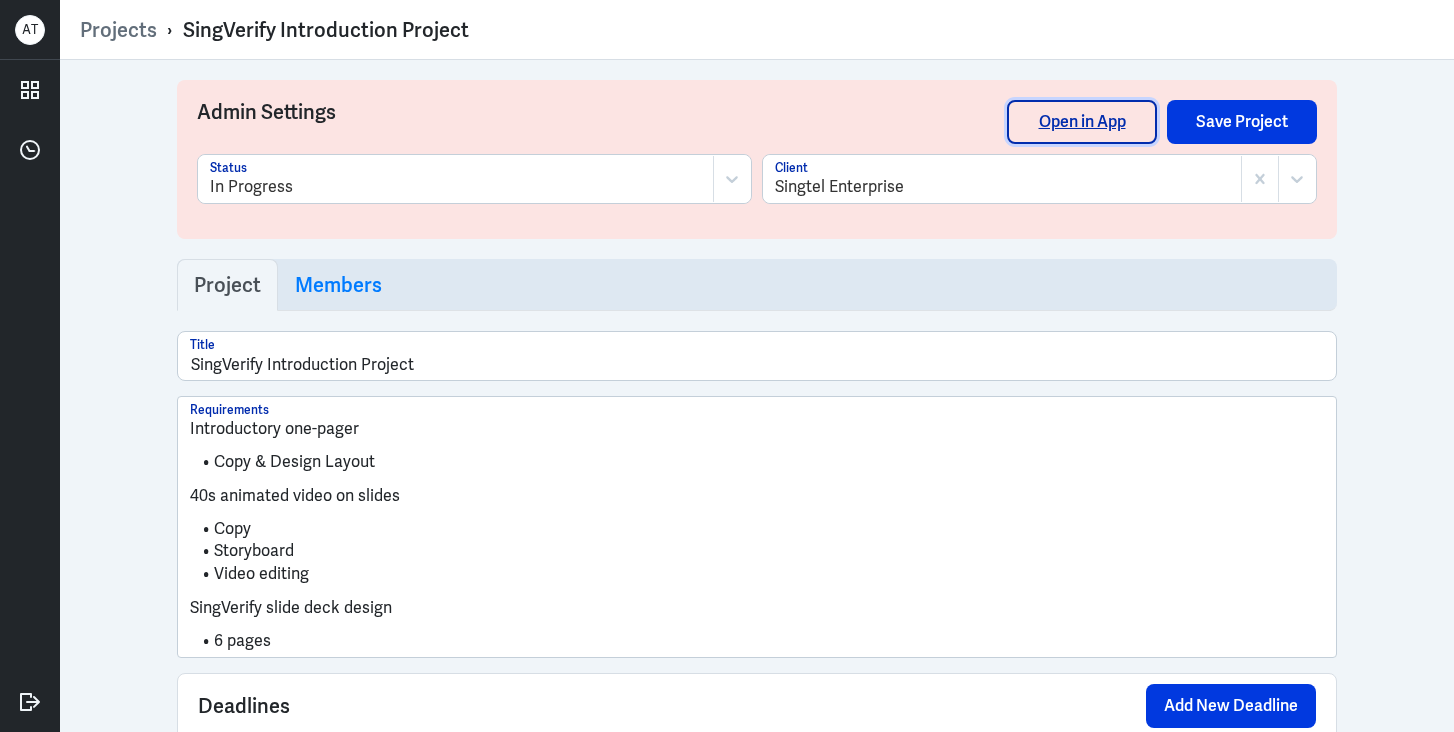 click on "Open in App" at bounding box center (1082, 122) 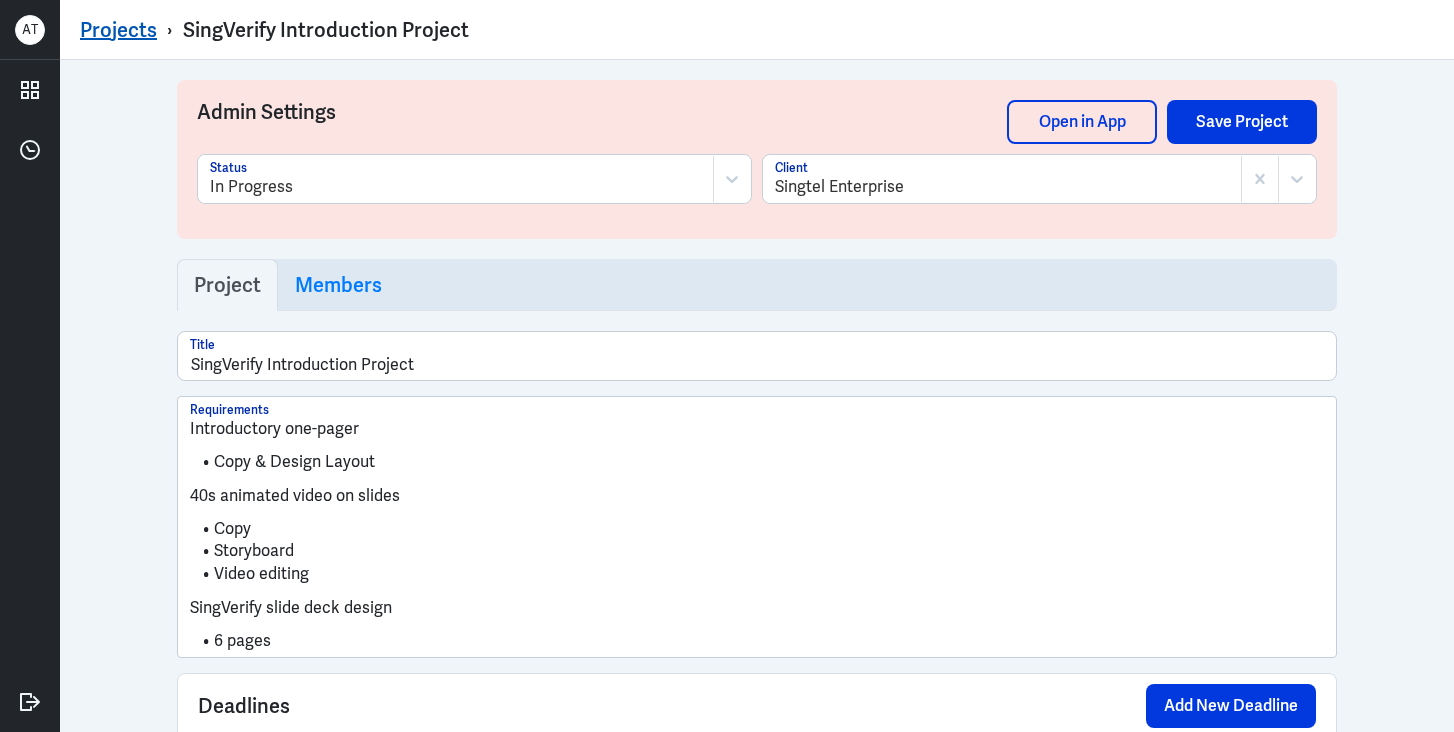 click on "Projects" at bounding box center (118, 30) 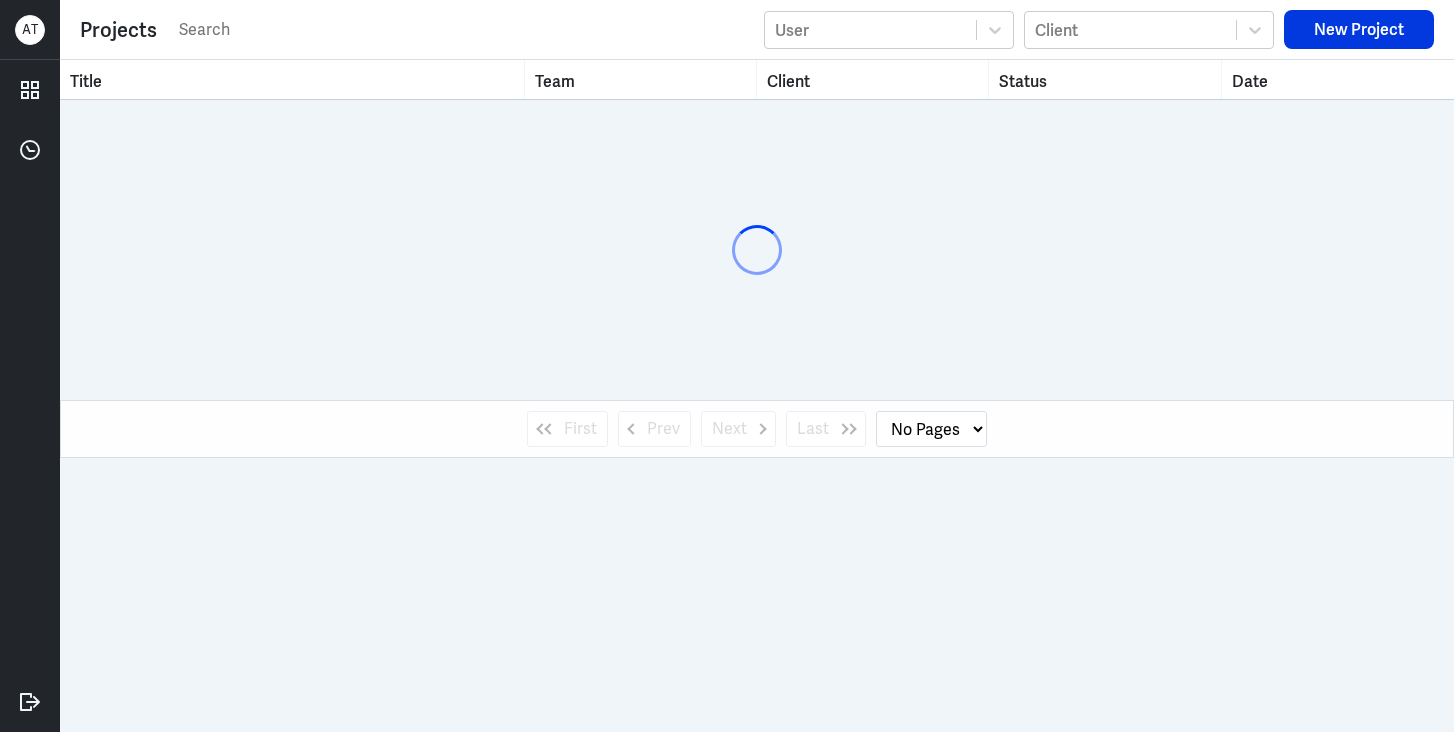 click at bounding box center [465, 30] 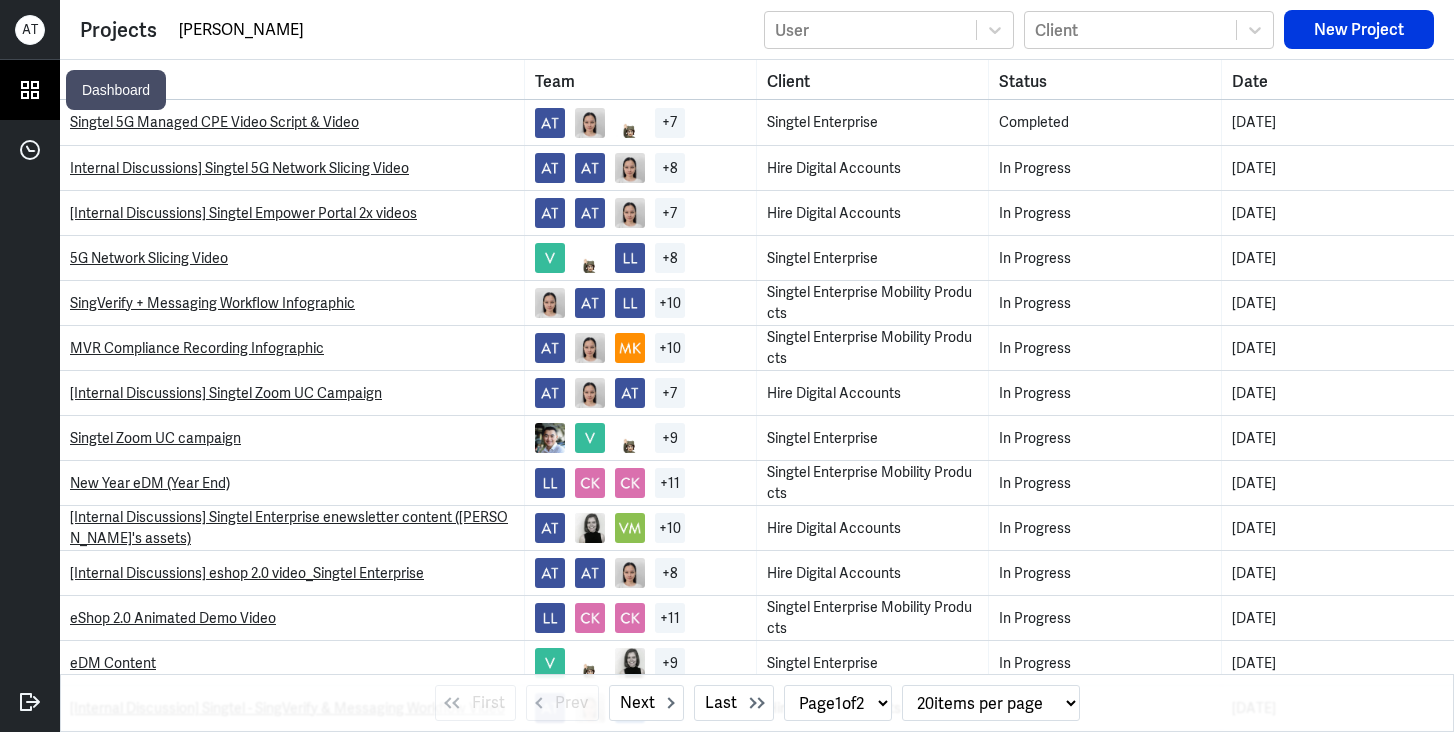 type on "[PERSON_NAME]" 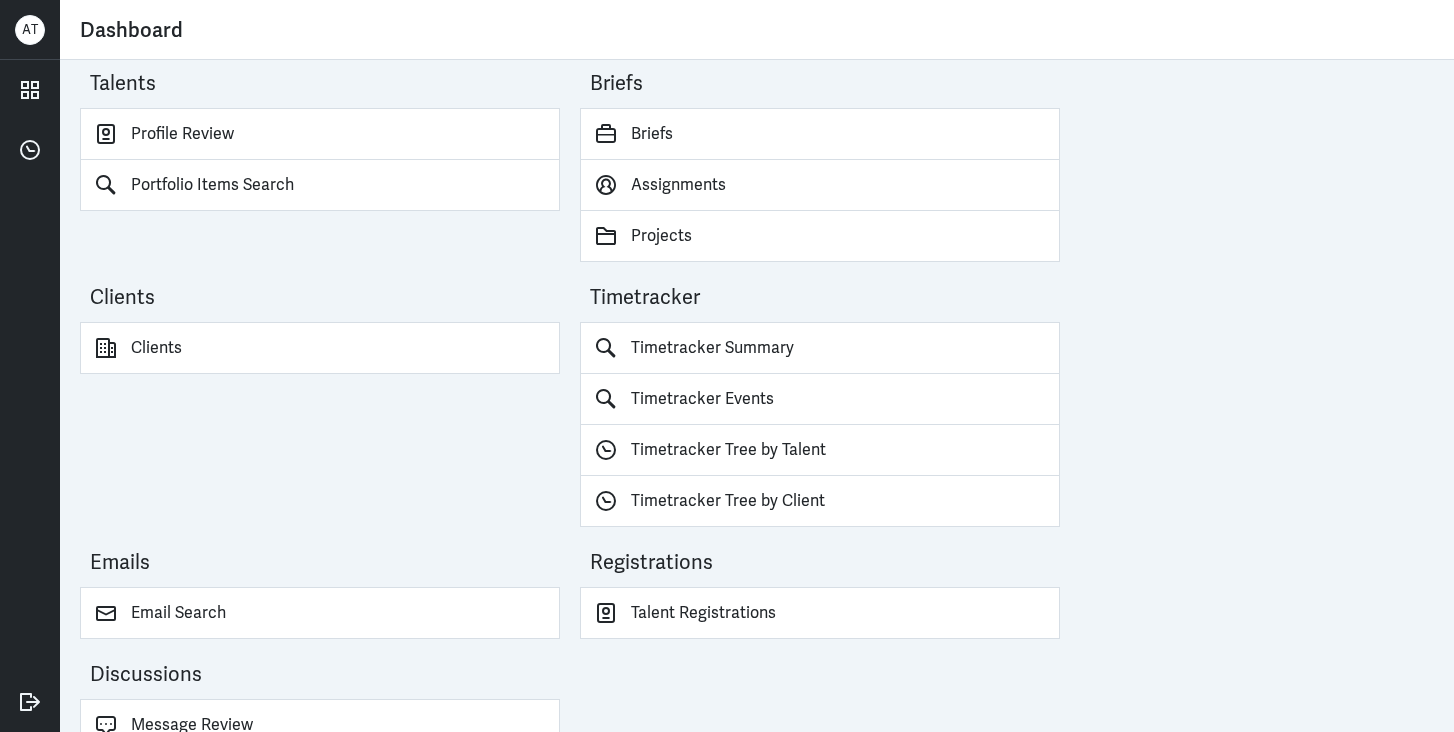 scroll, scrollTop: 0, scrollLeft: 0, axis: both 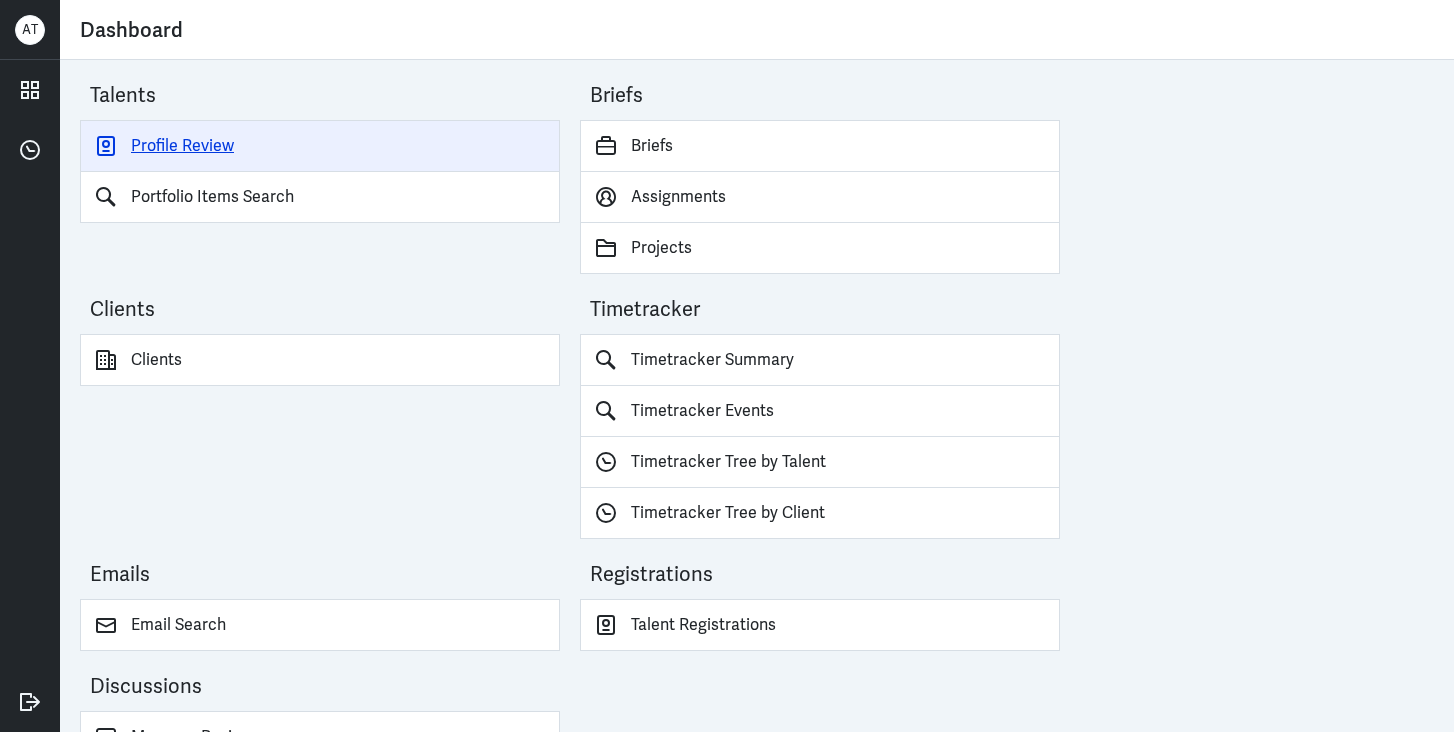 click on "Profile Review" at bounding box center [320, 146] 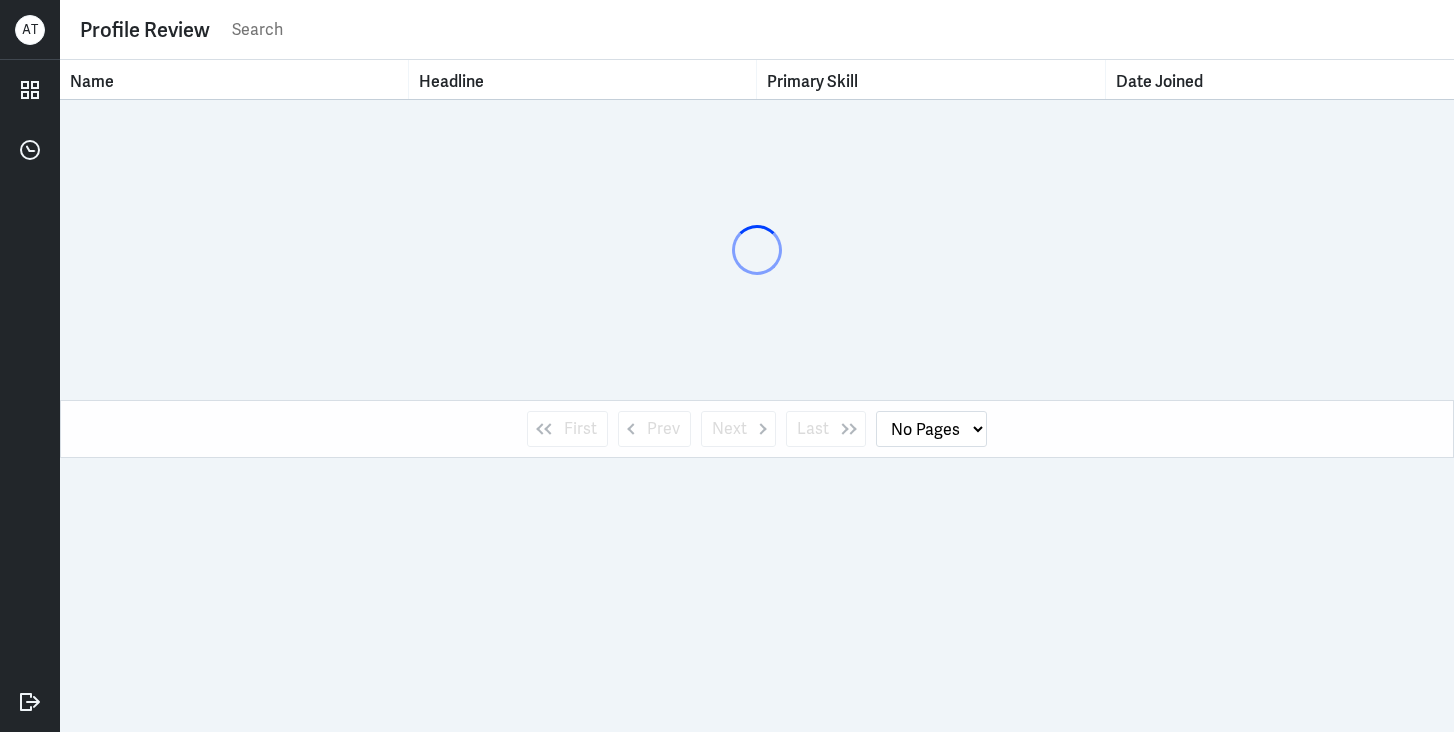 click at bounding box center (832, 30) 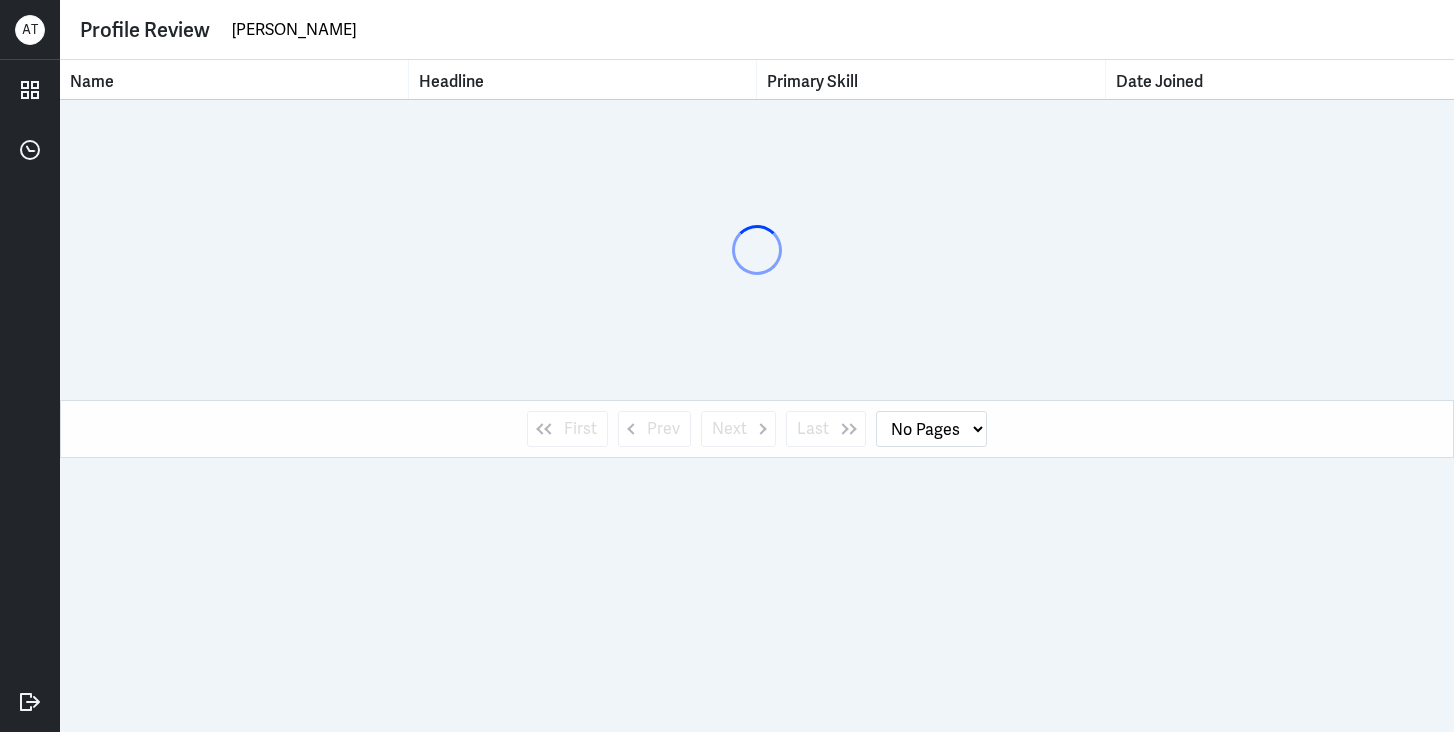 type on "[PERSON_NAME]" 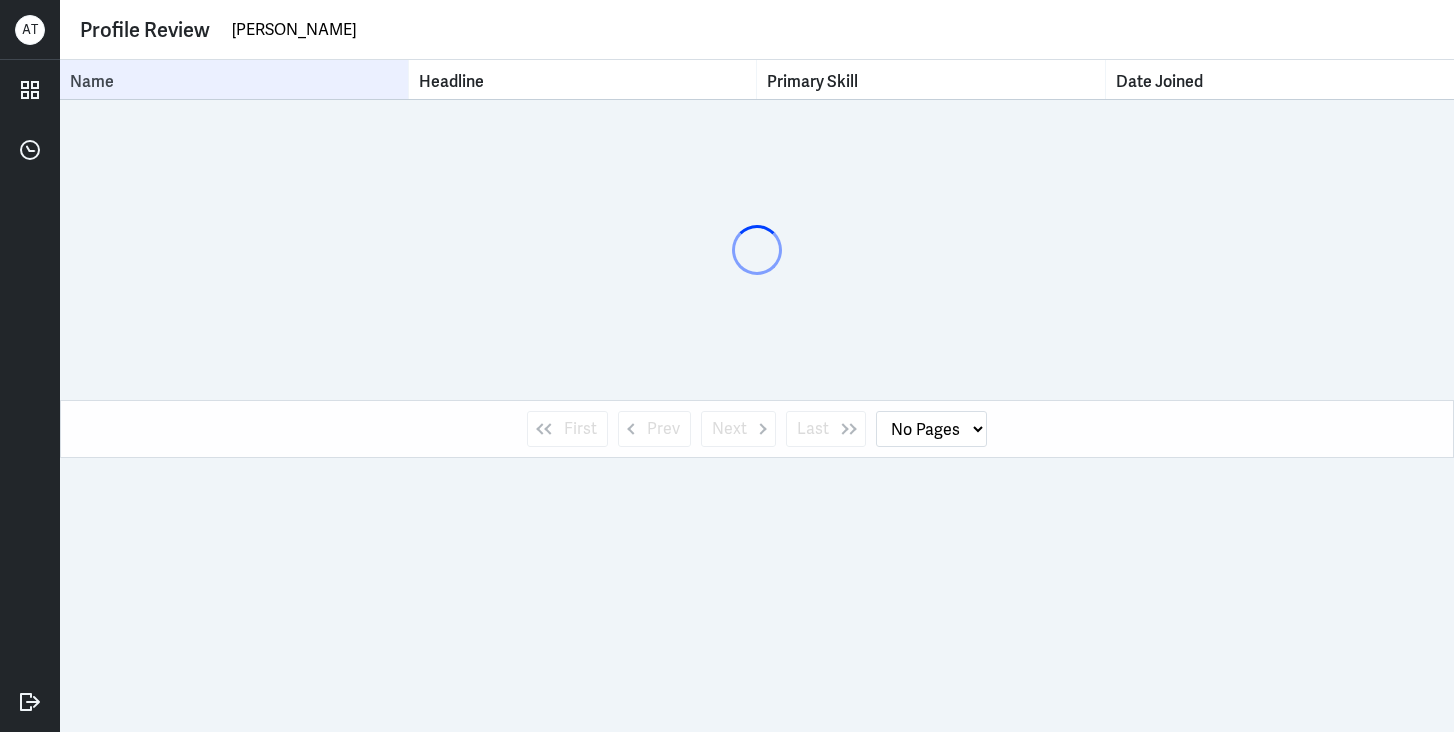 select on "1" 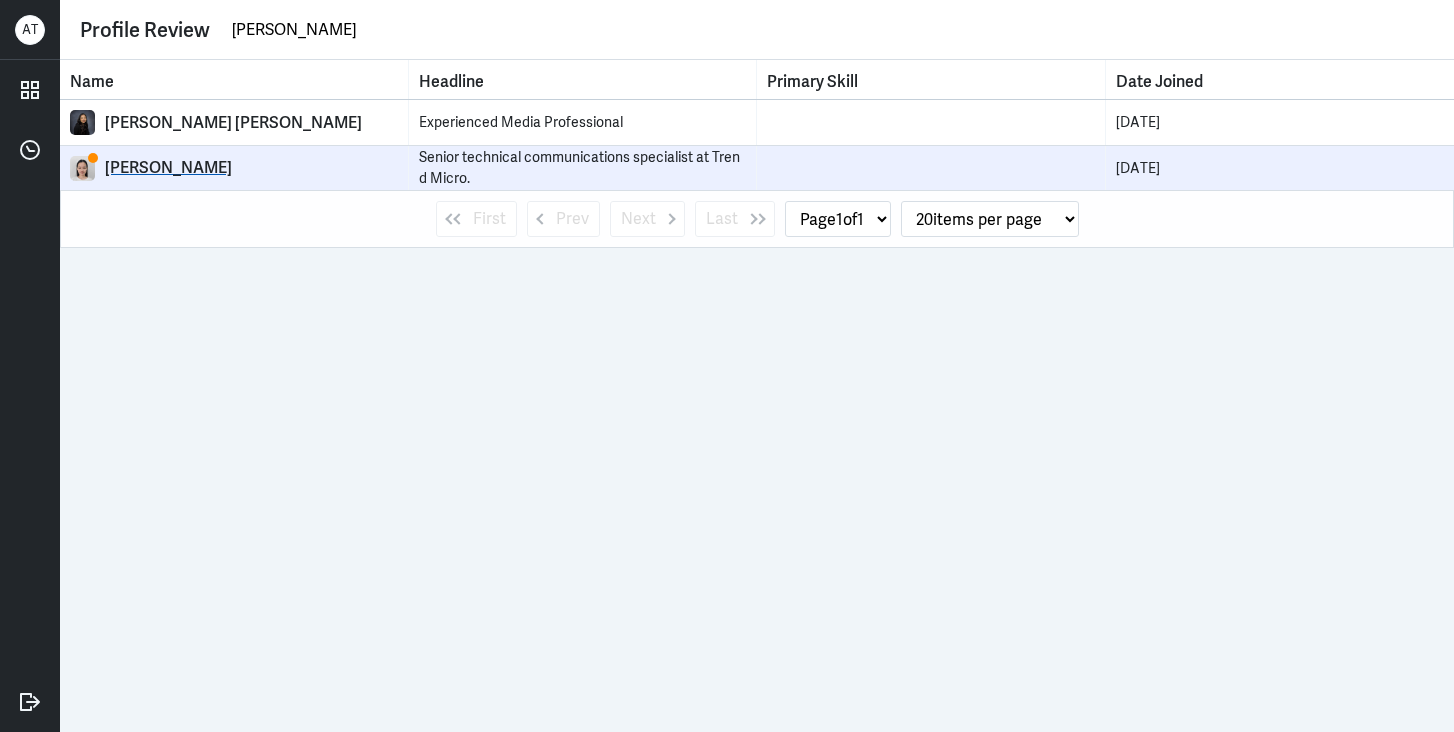 type on "[PERSON_NAME]" 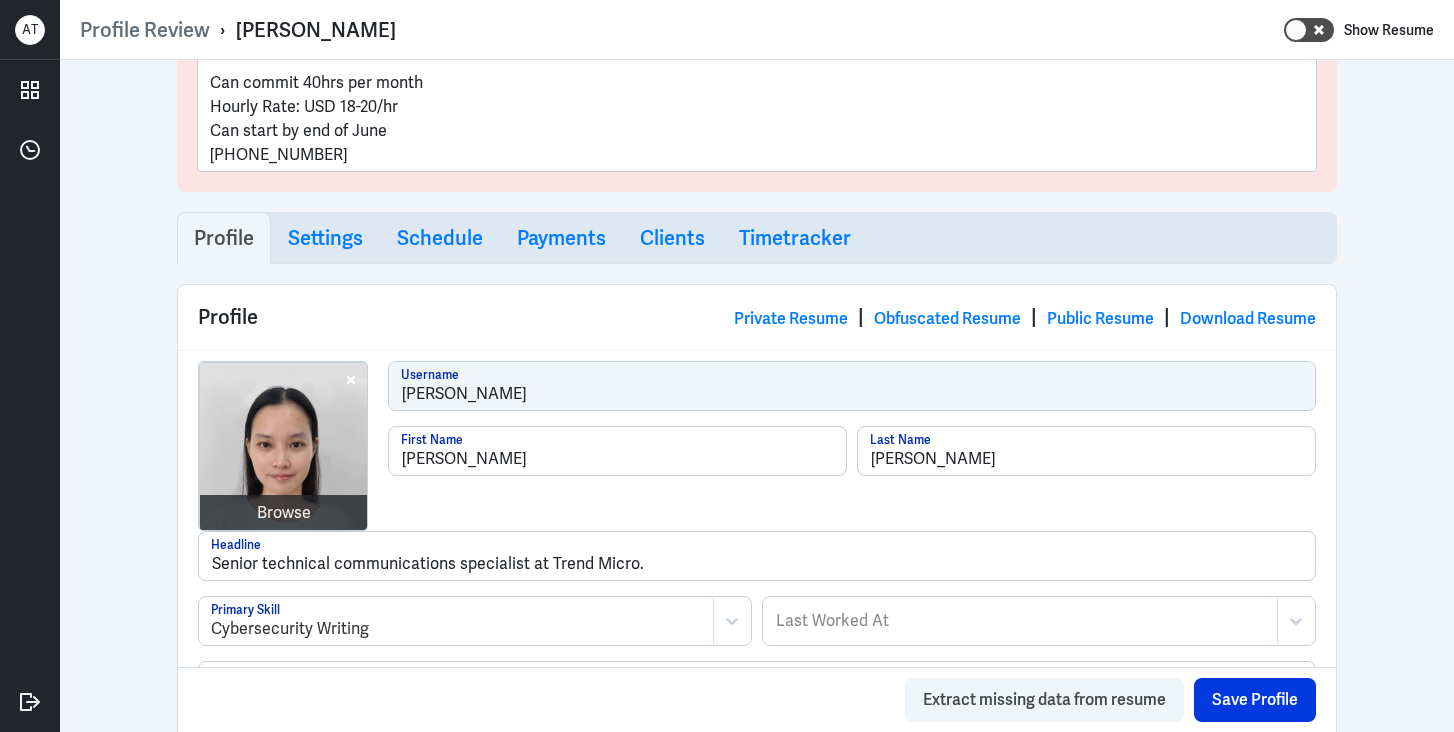 scroll, scrollTop: 358, scrollLeft: 0, axis: vertical 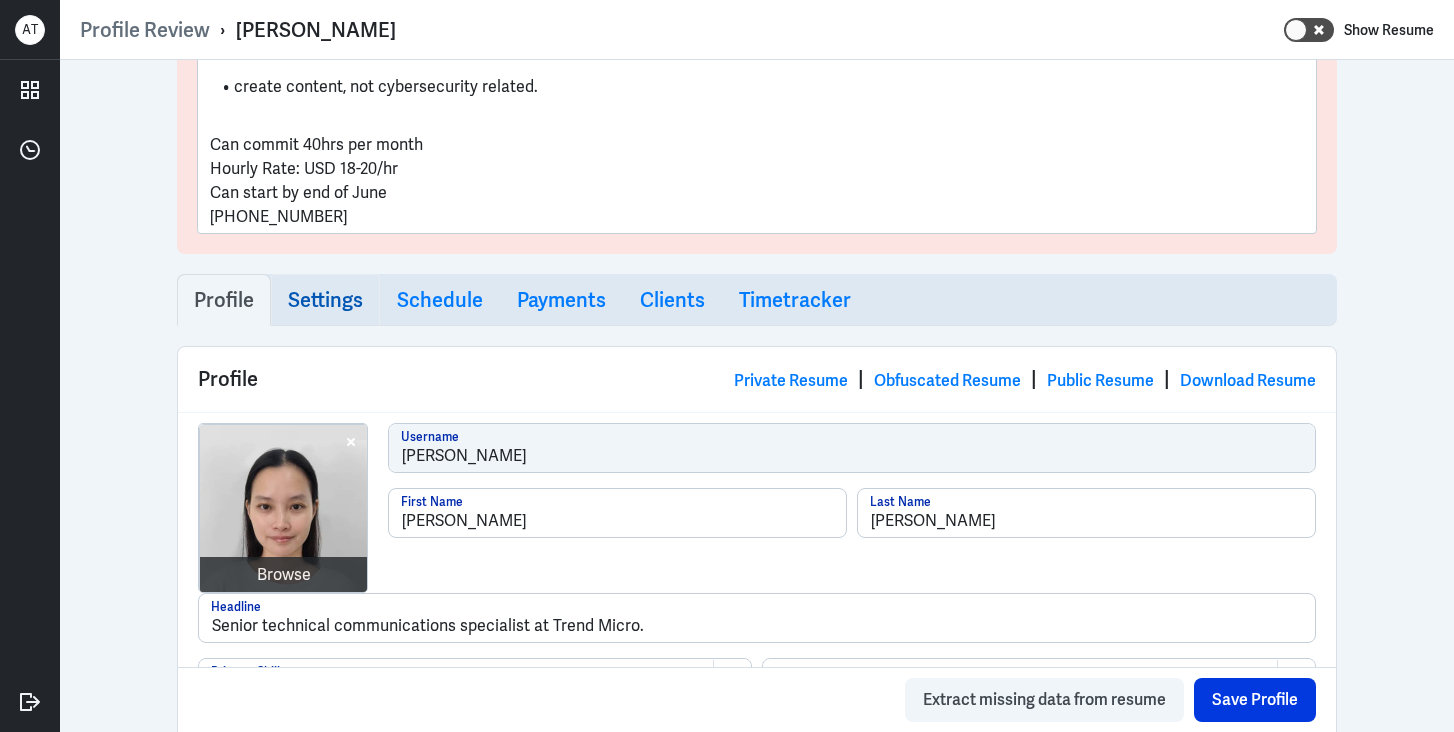 click on "Settings" at bounding box center [325, 300] 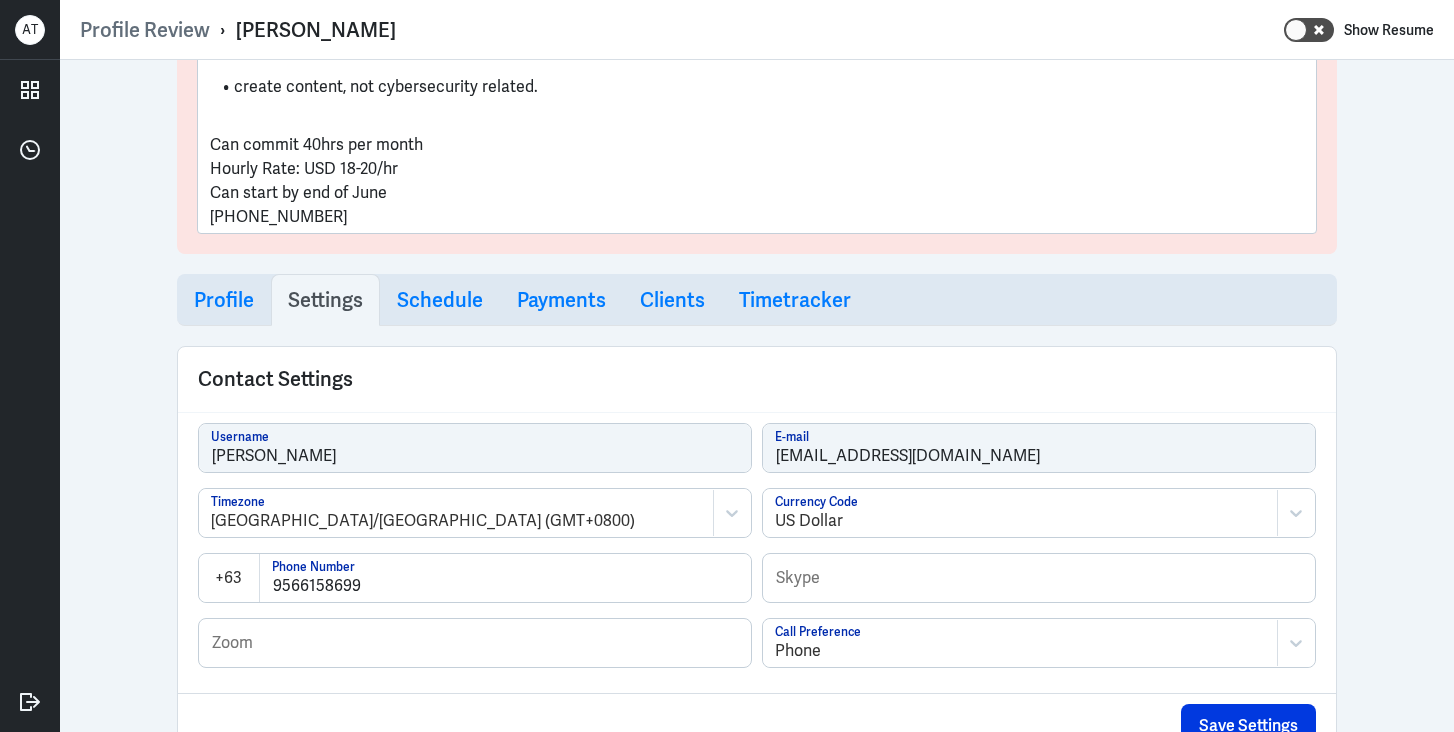 select on "20" 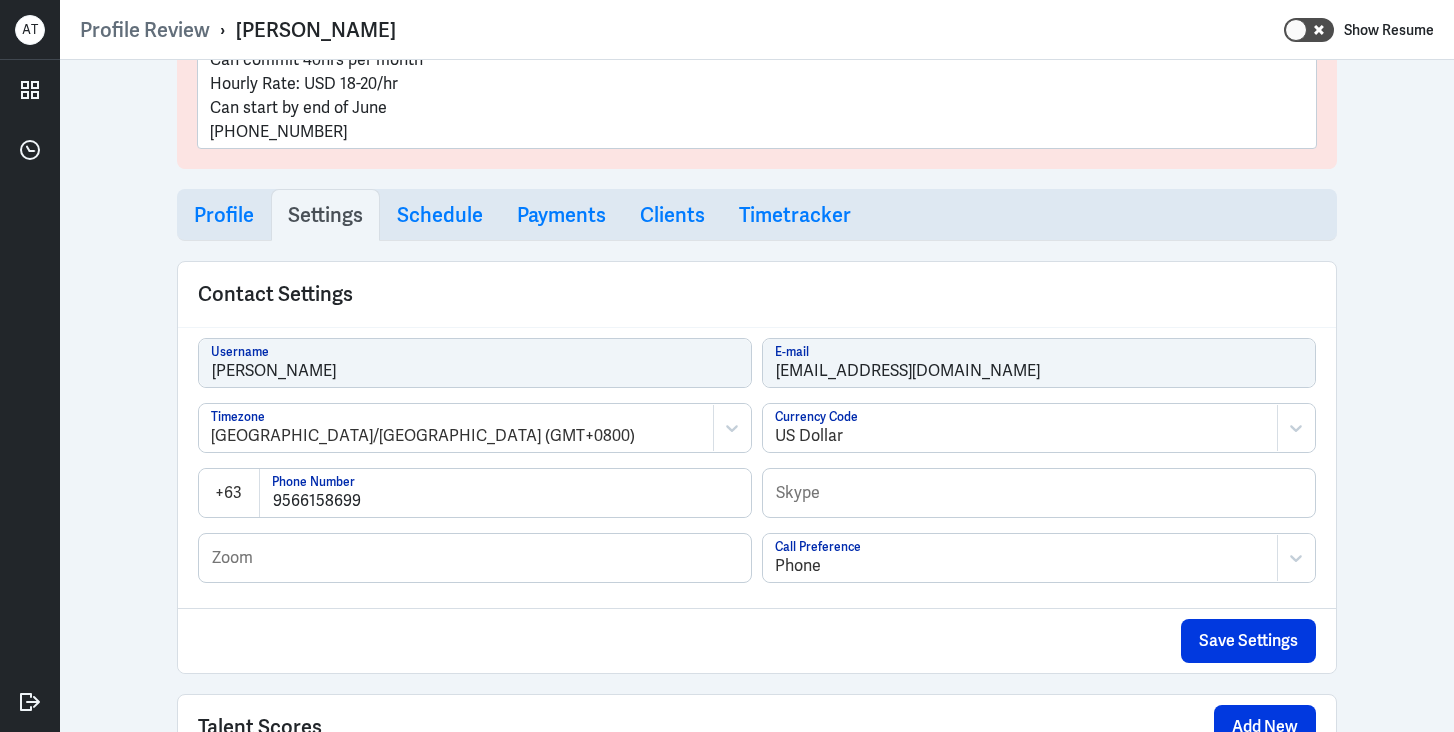 scroll, scrollTop: 294, scrollLeft: 0, axis: vertical 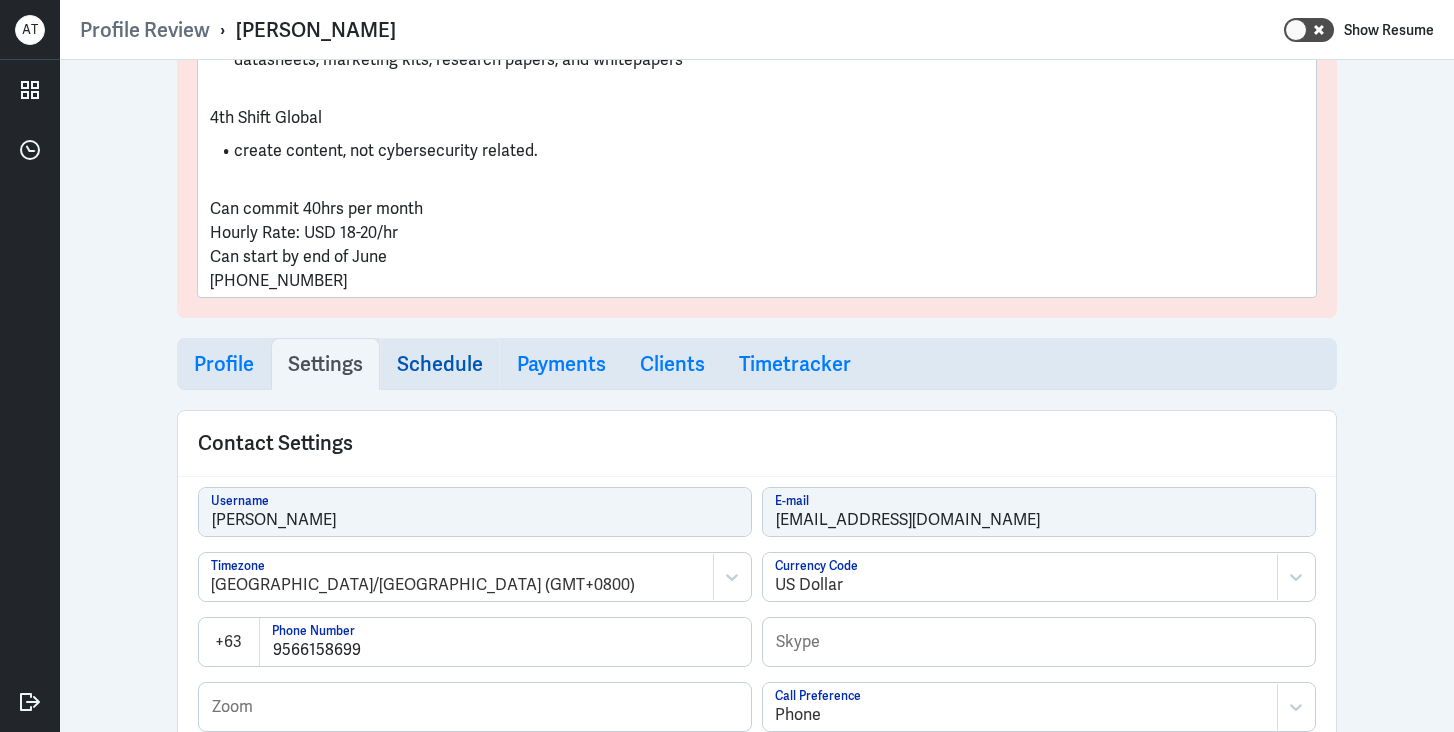 click on "Schedule" at bounding box center (440, 364) 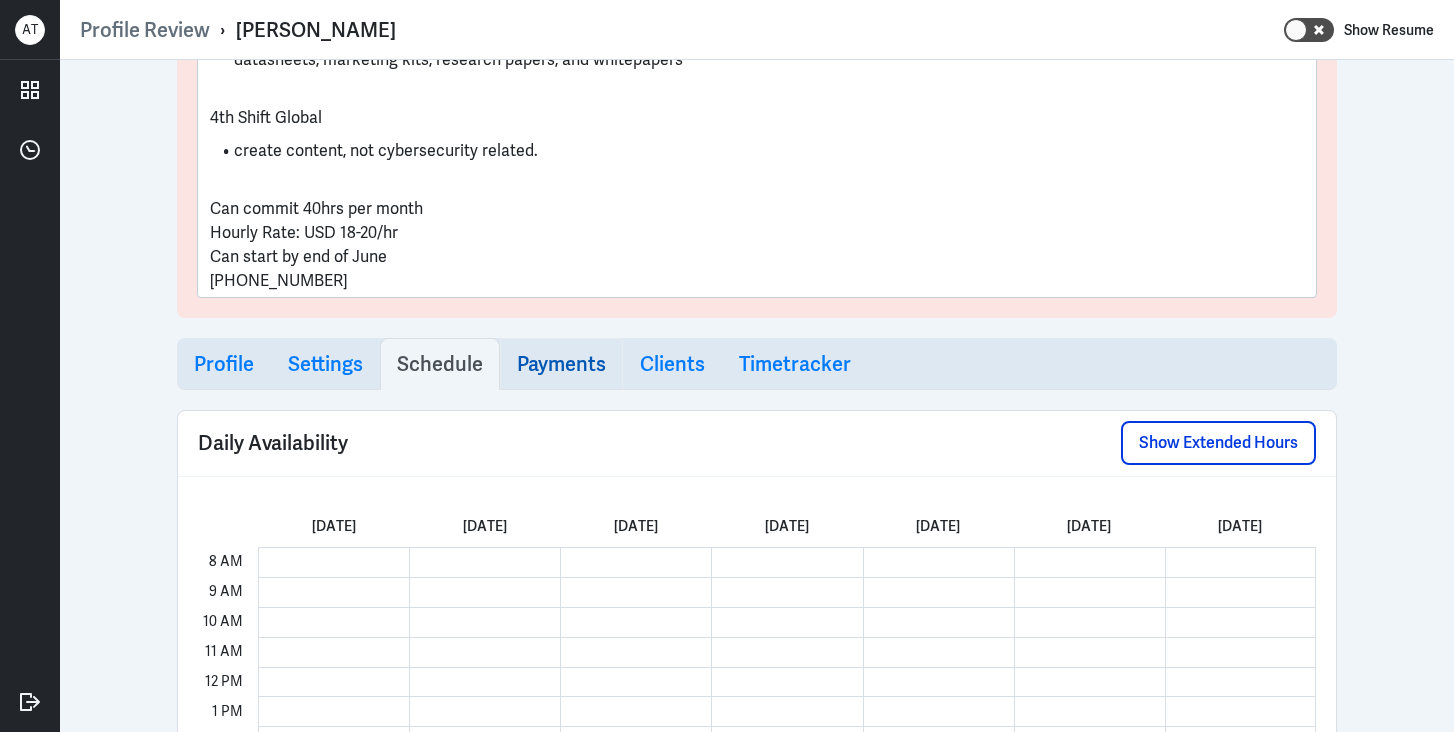 click on "Payments" at bounding box center (561, 364) 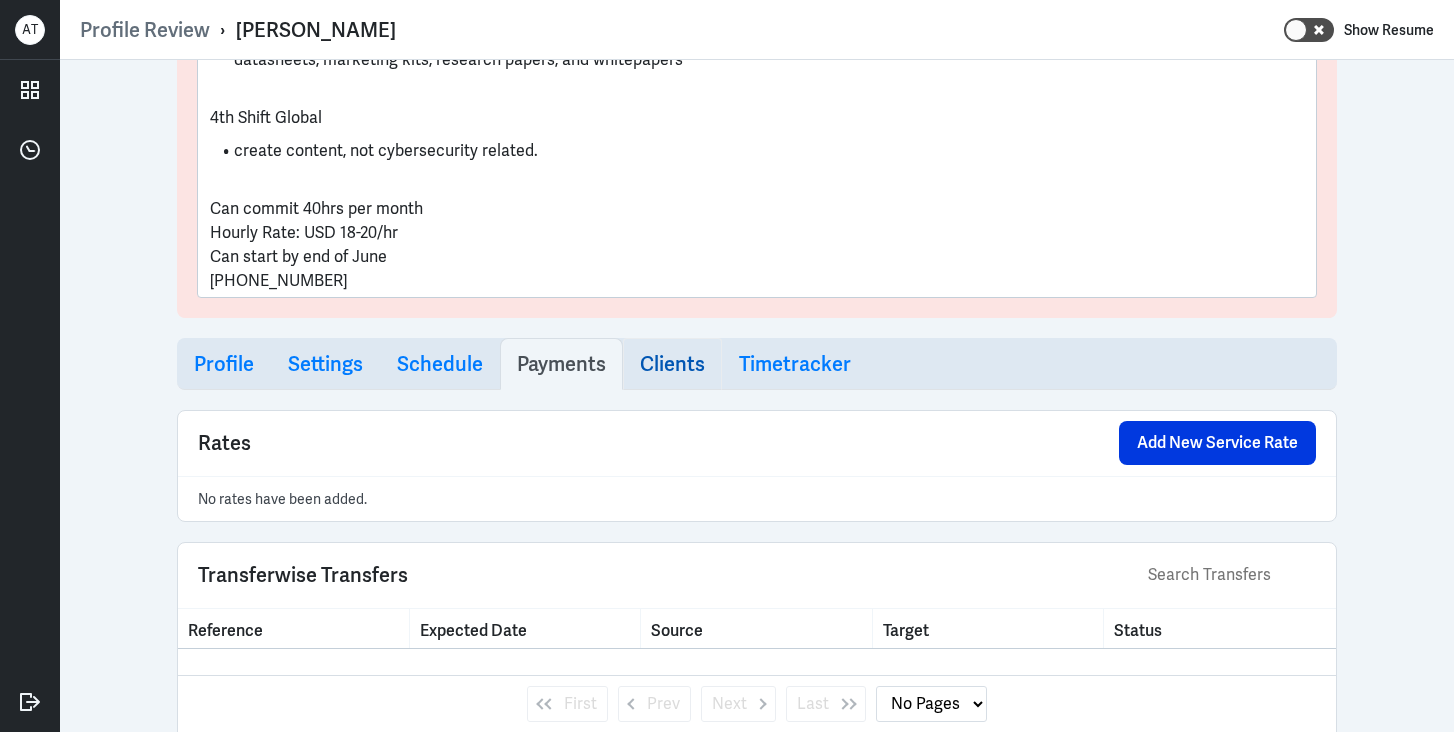 select on "1" 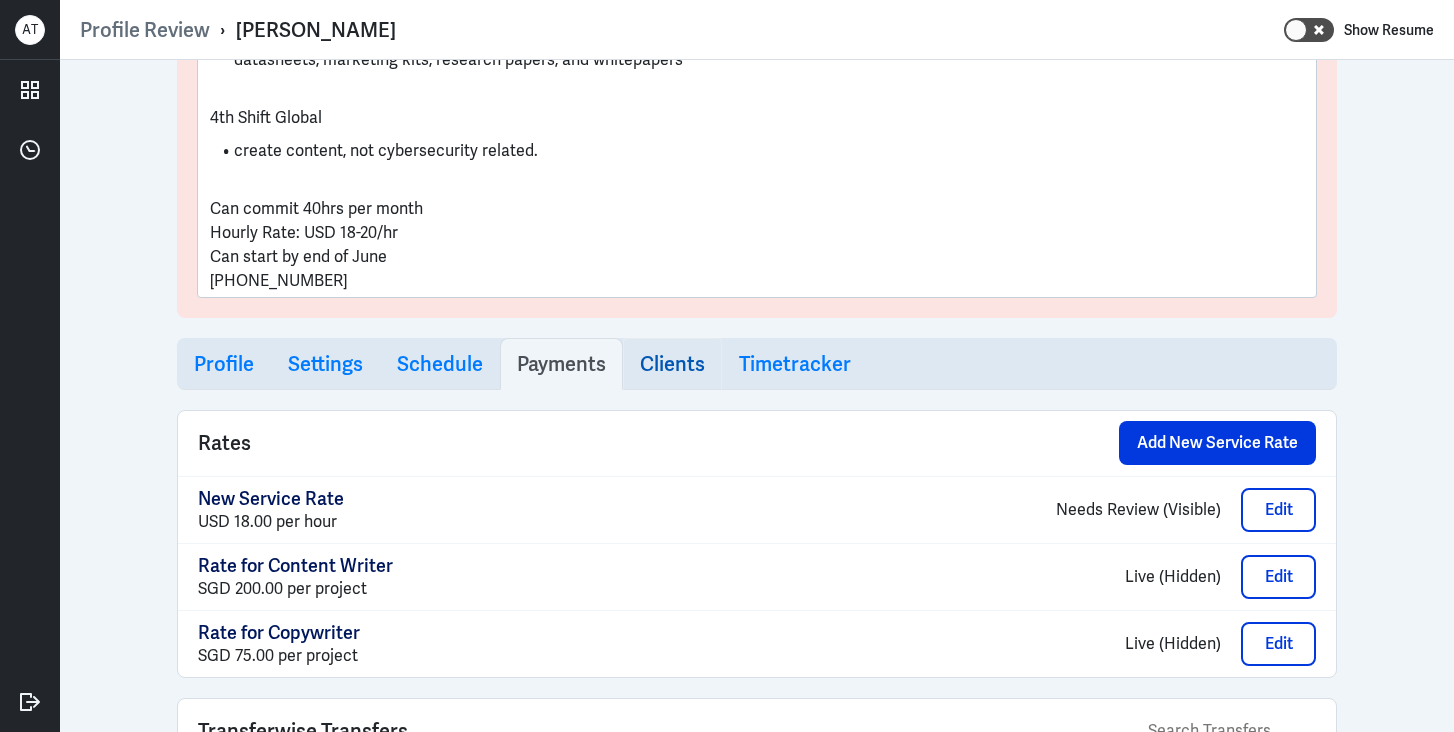select on "1" 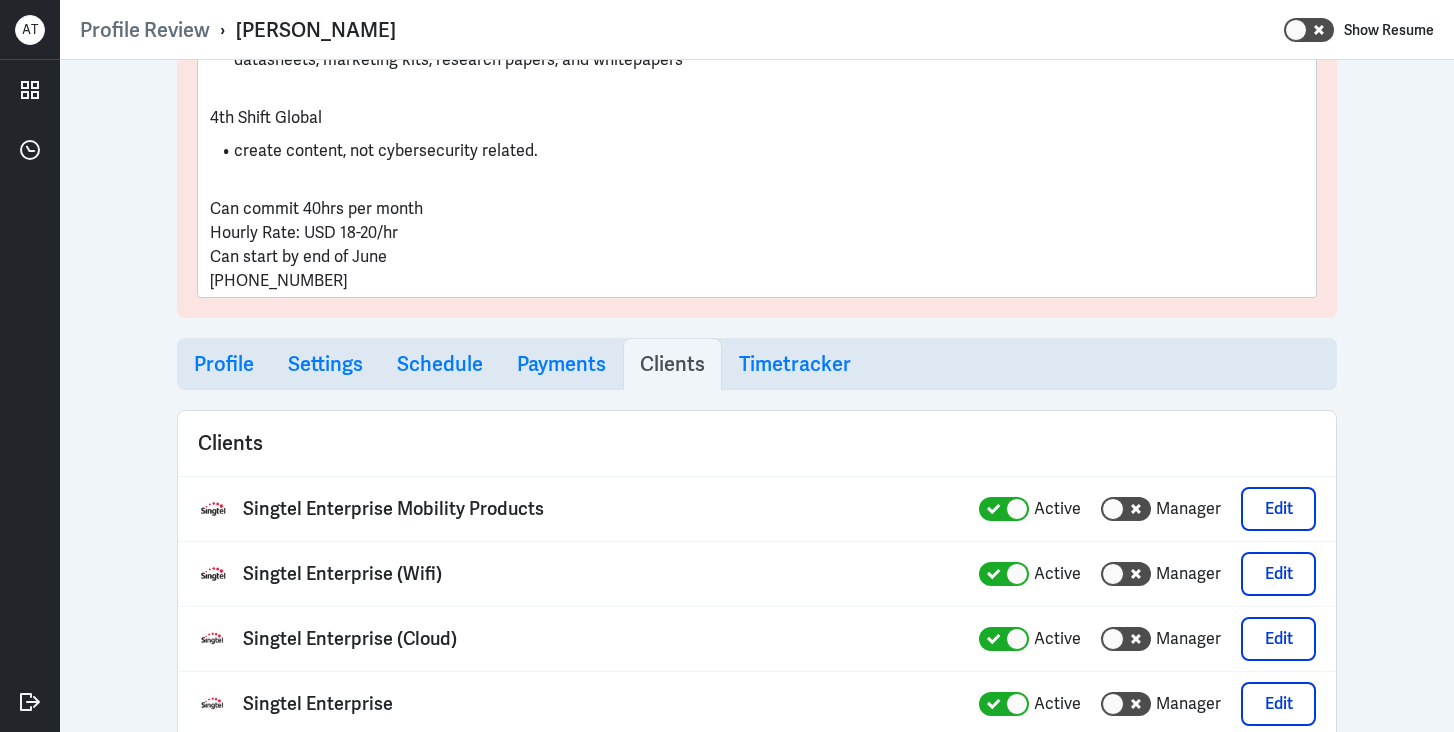 select on "1" 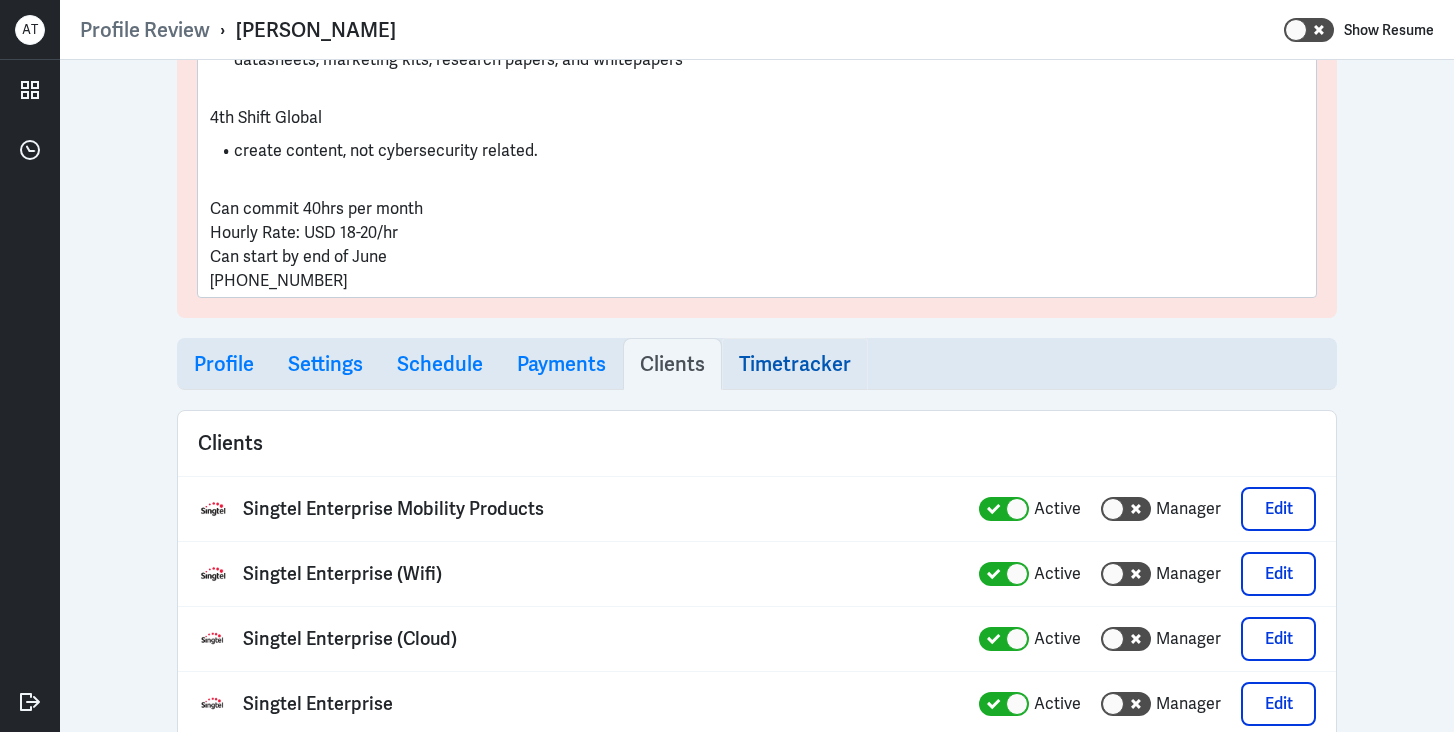 click on "Timetracker" at bounding box center [795, 364] 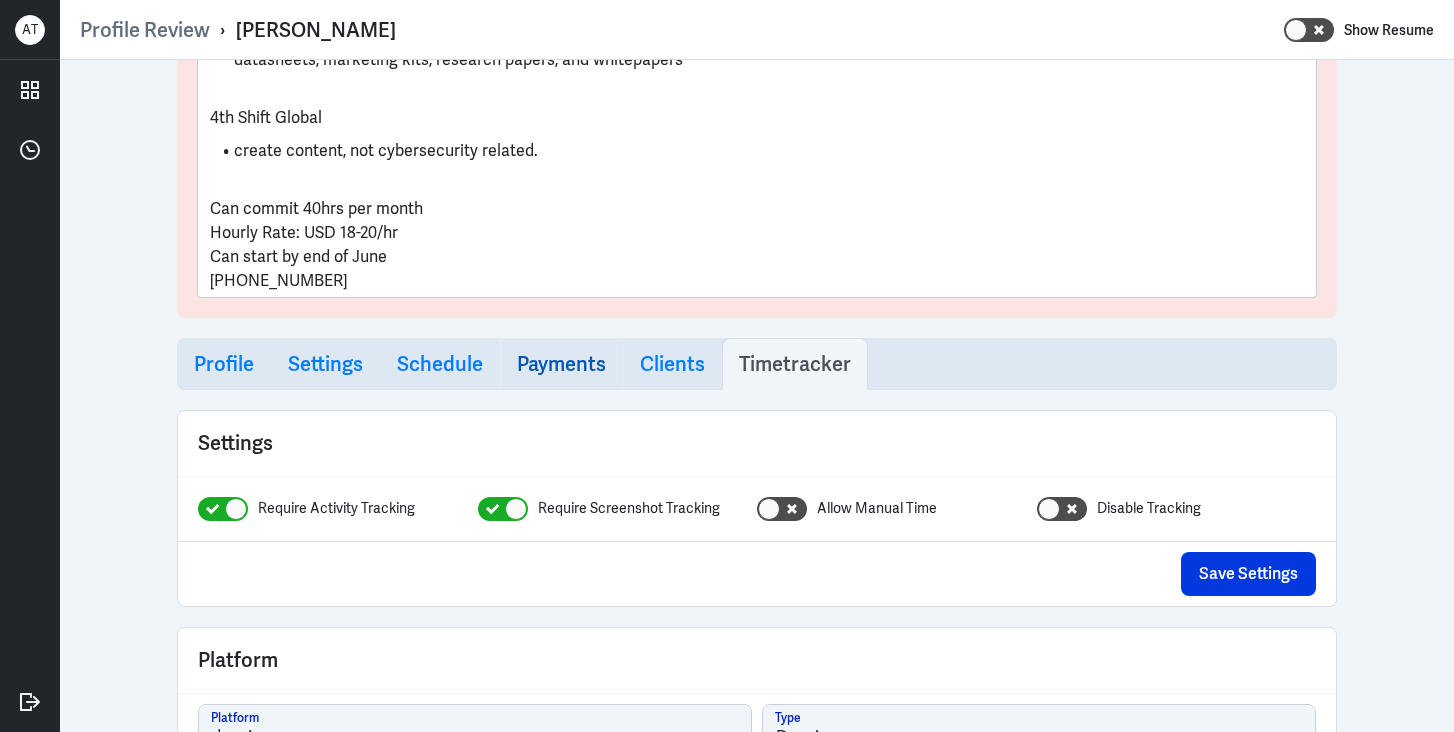 scroll, scrollTop: 0, scrollLeft: 0, axis: both 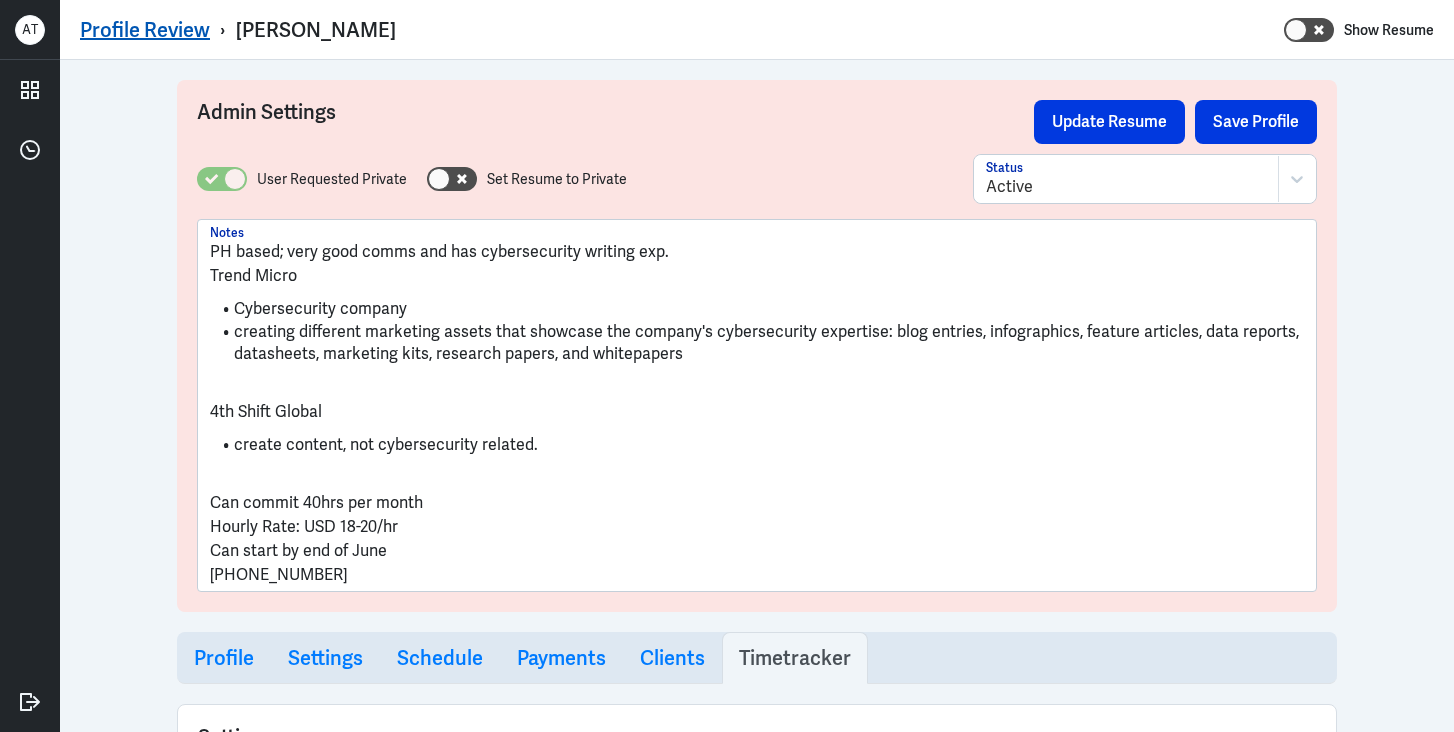 click on "Profile Review" at bounding box center [145, 30] 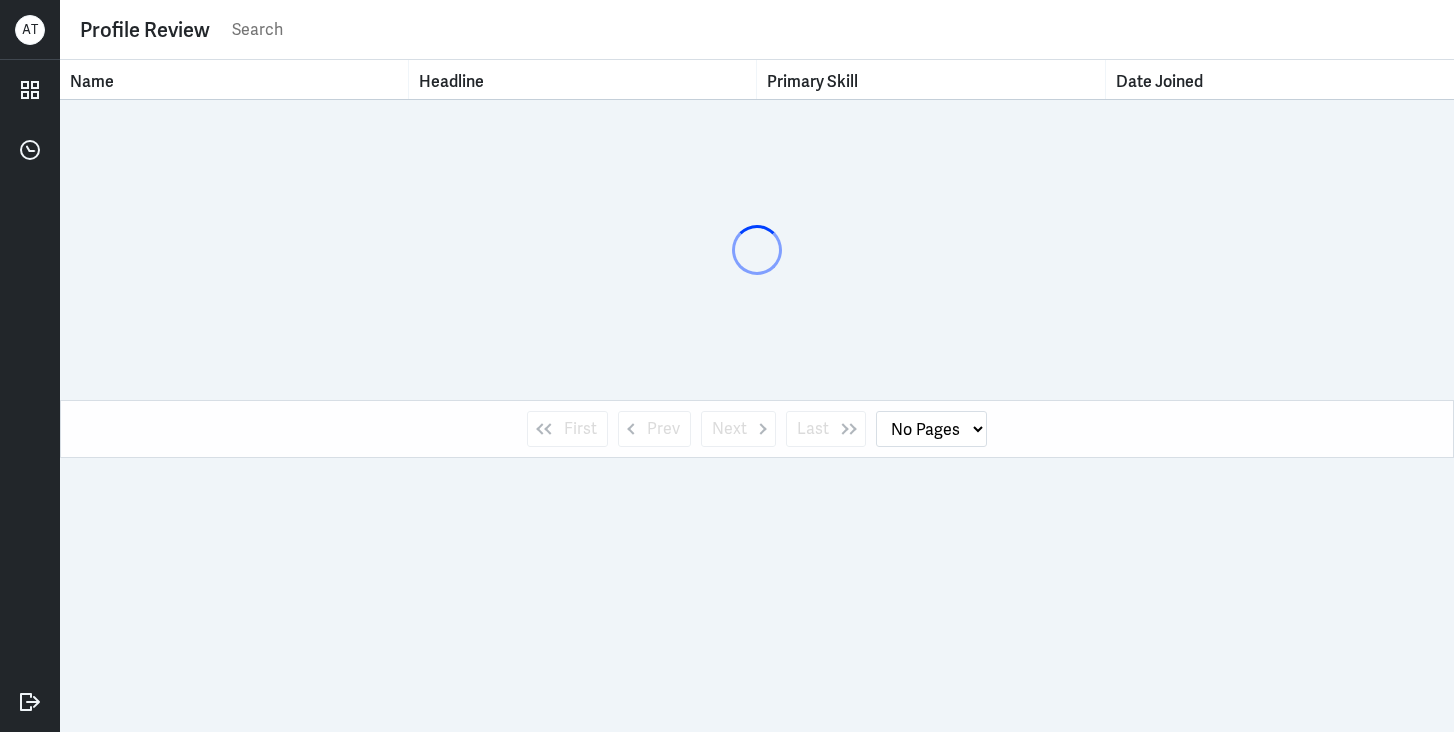 select on "1" 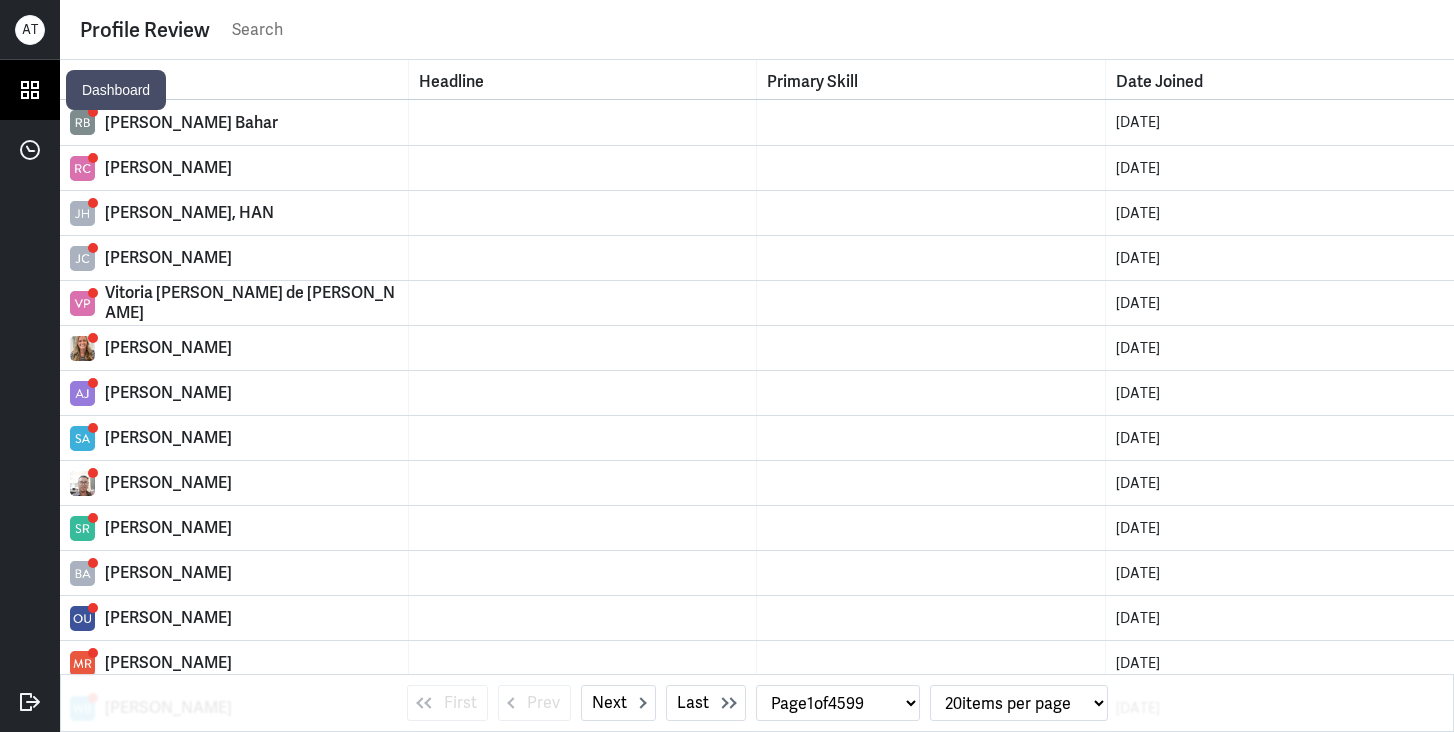 click 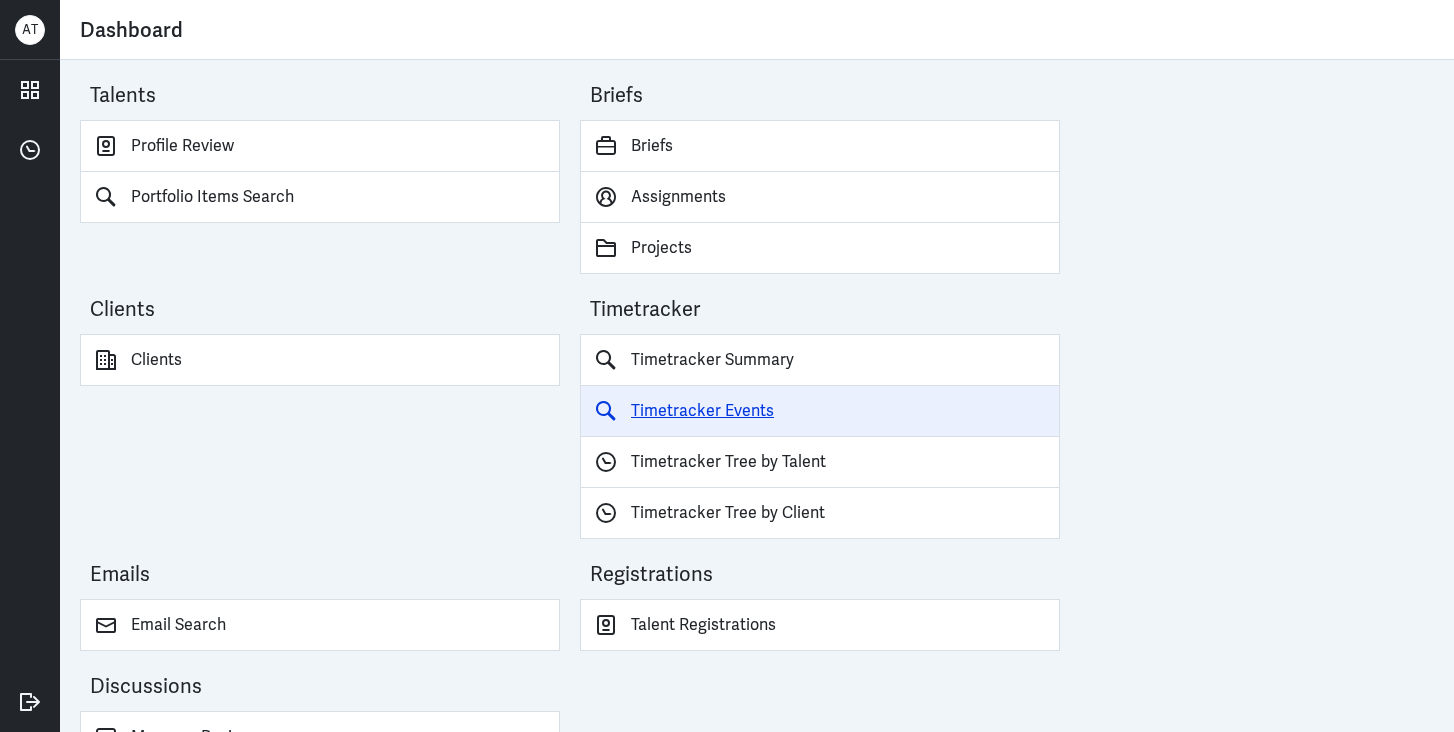 scroll, scrollTop: 51, scrollLeft: 0, axis: vertical 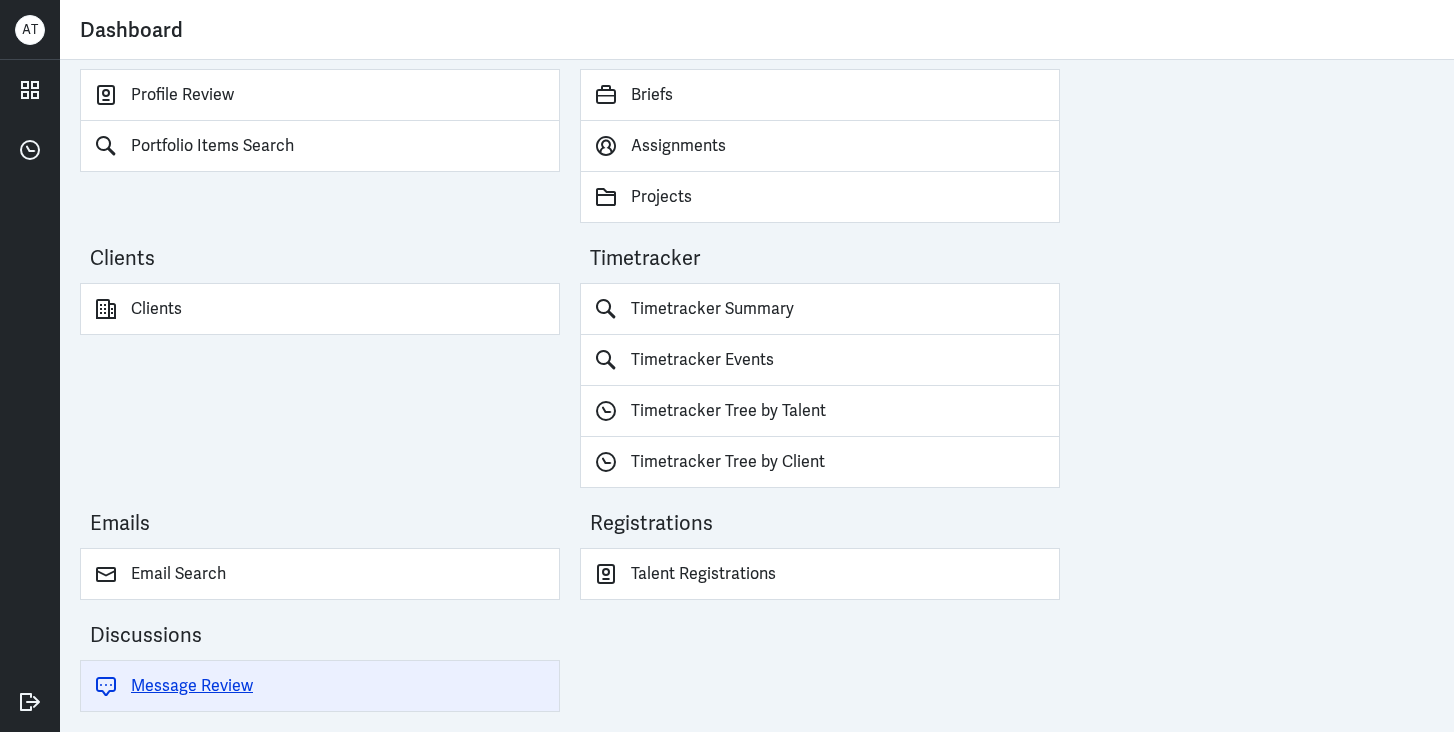 click on "Message Review" at bounding box center [320, 686] 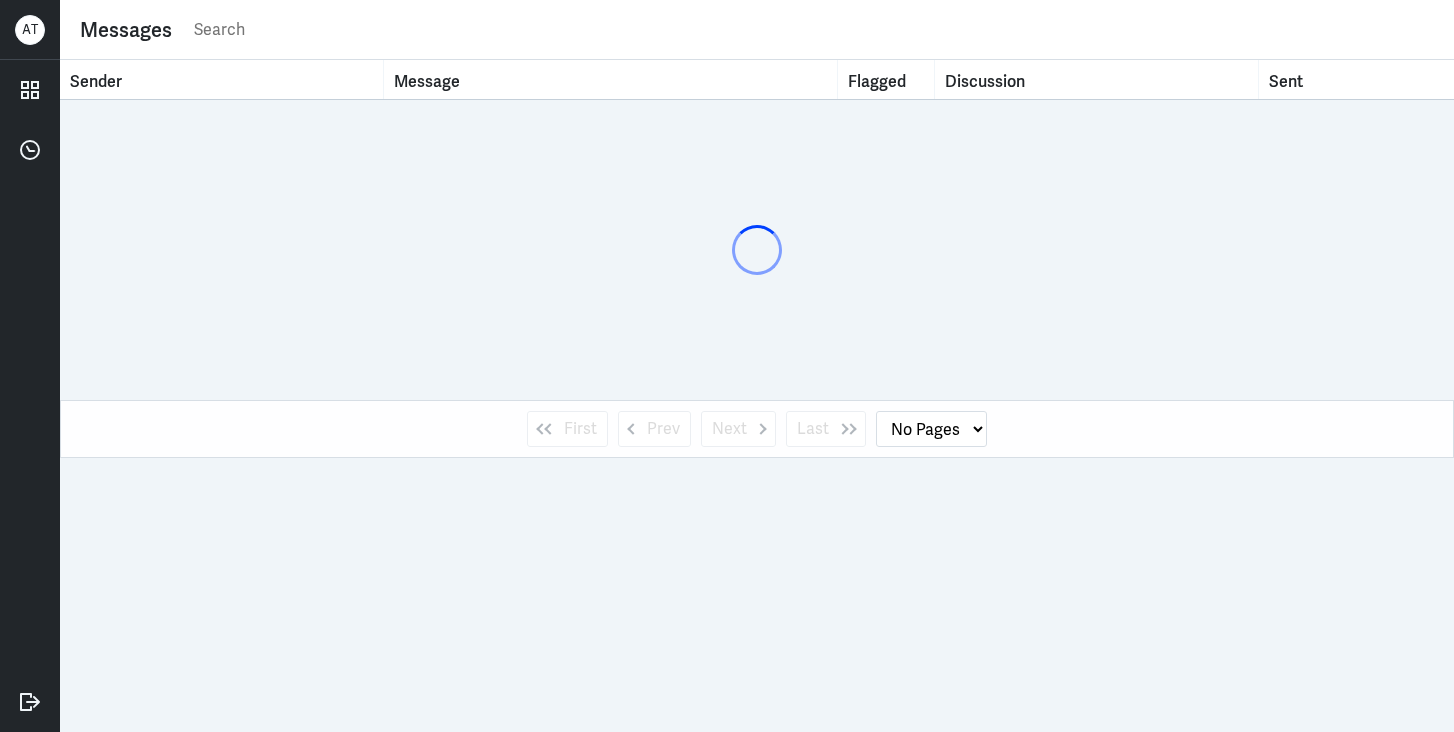 select on "1" 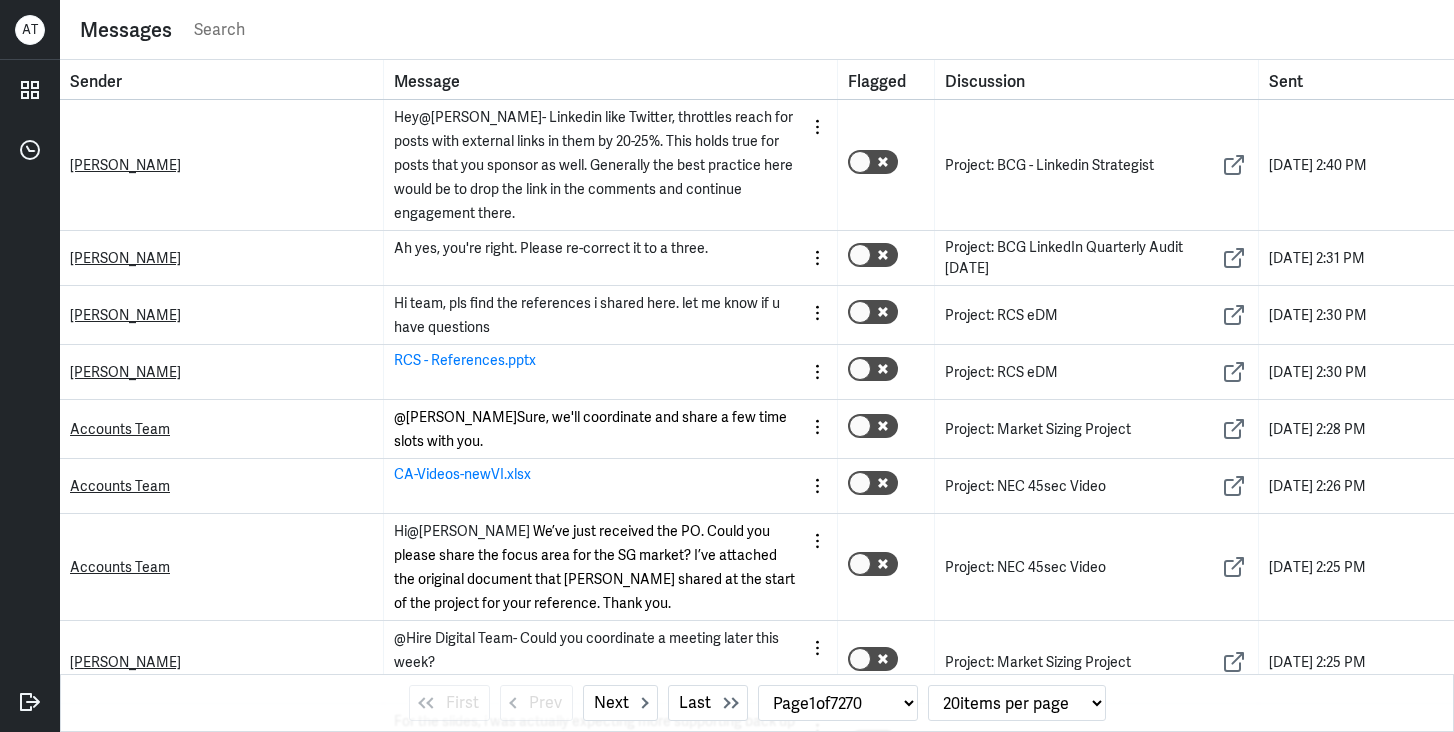 click at bounding box center (813, 30) 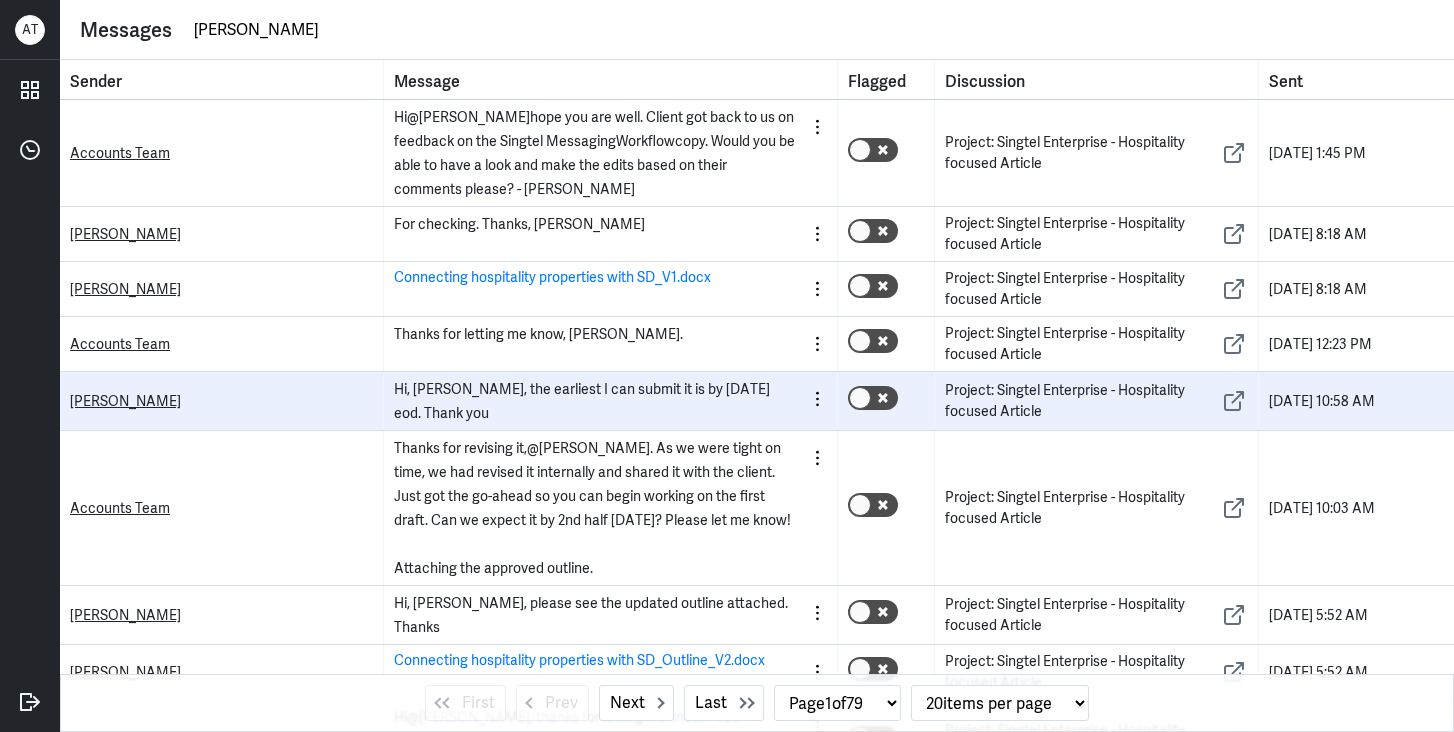 type on "[PERSON_NAME]" 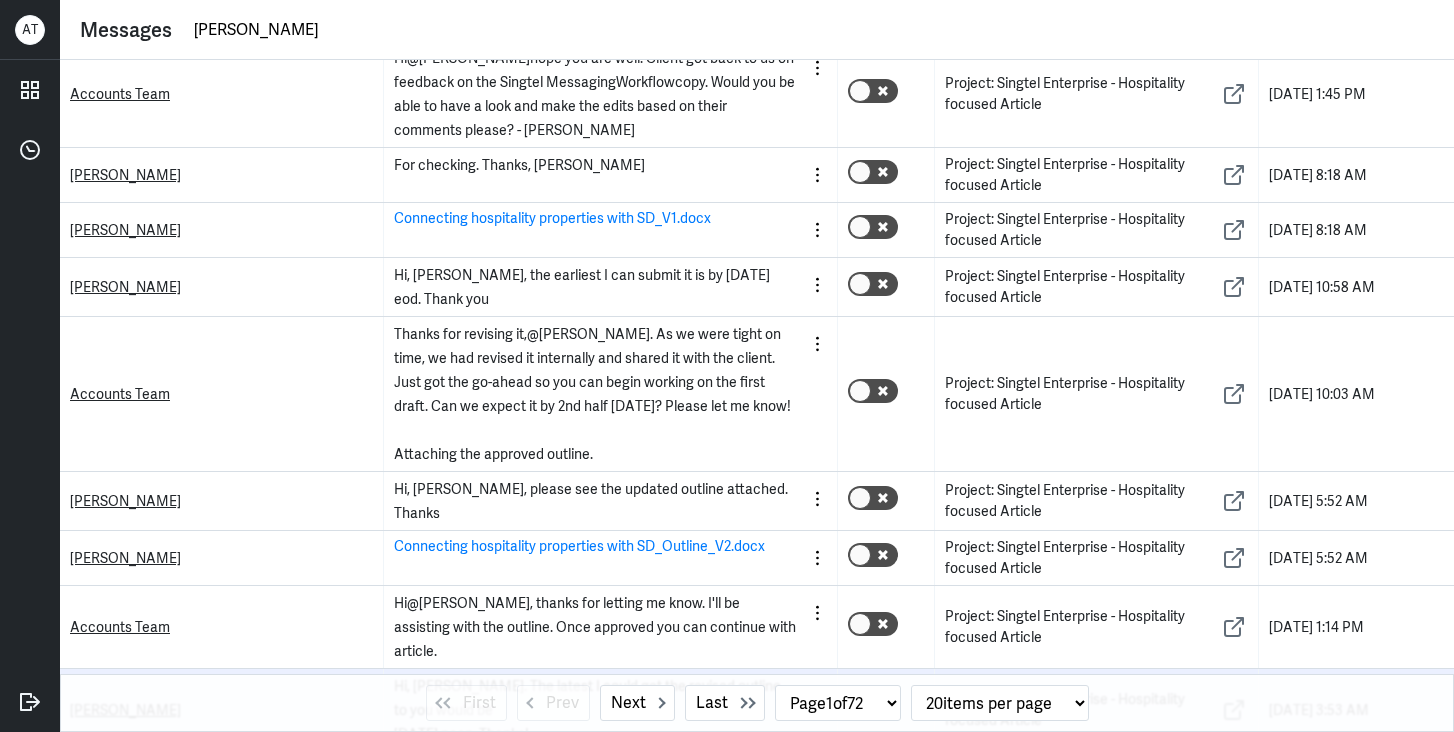 scroll, scrollTop: 0, scrollLeft: 0, axis: both 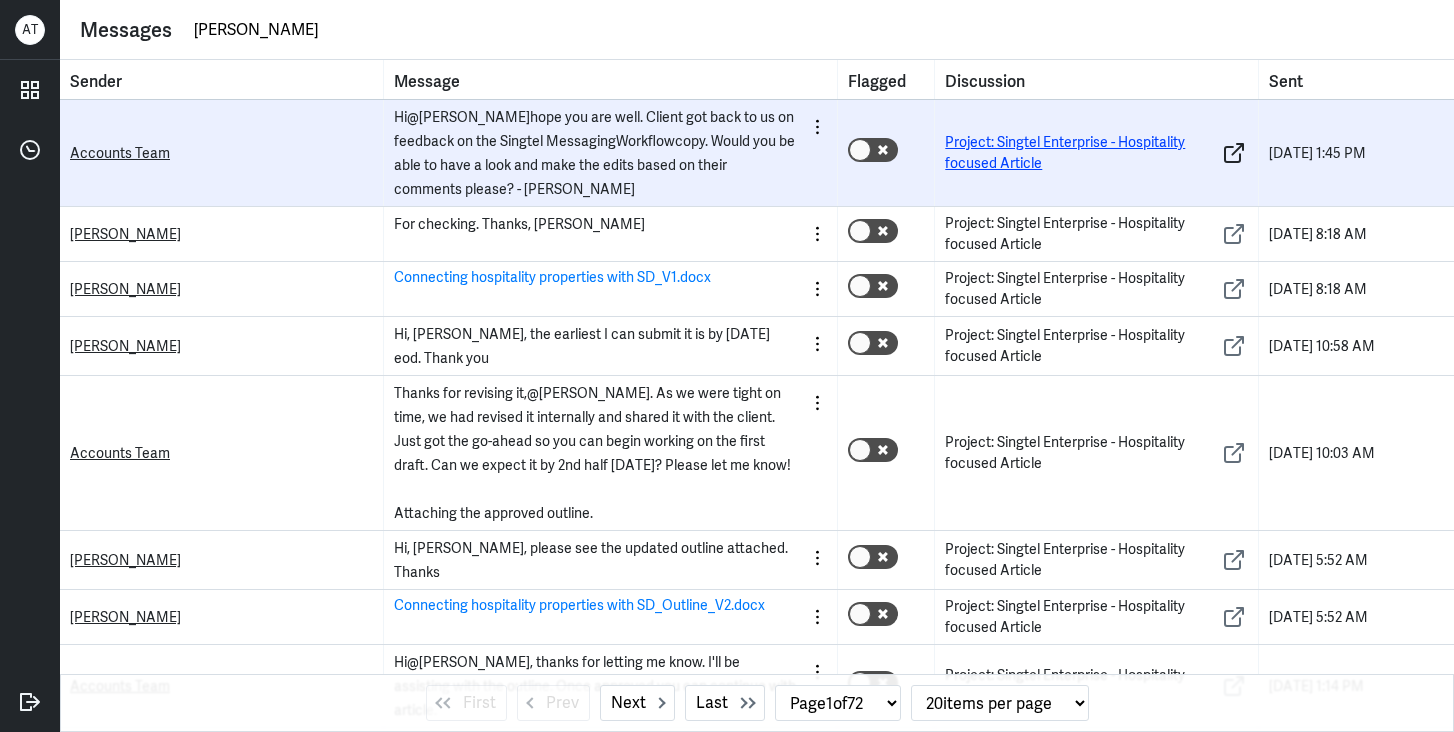 click 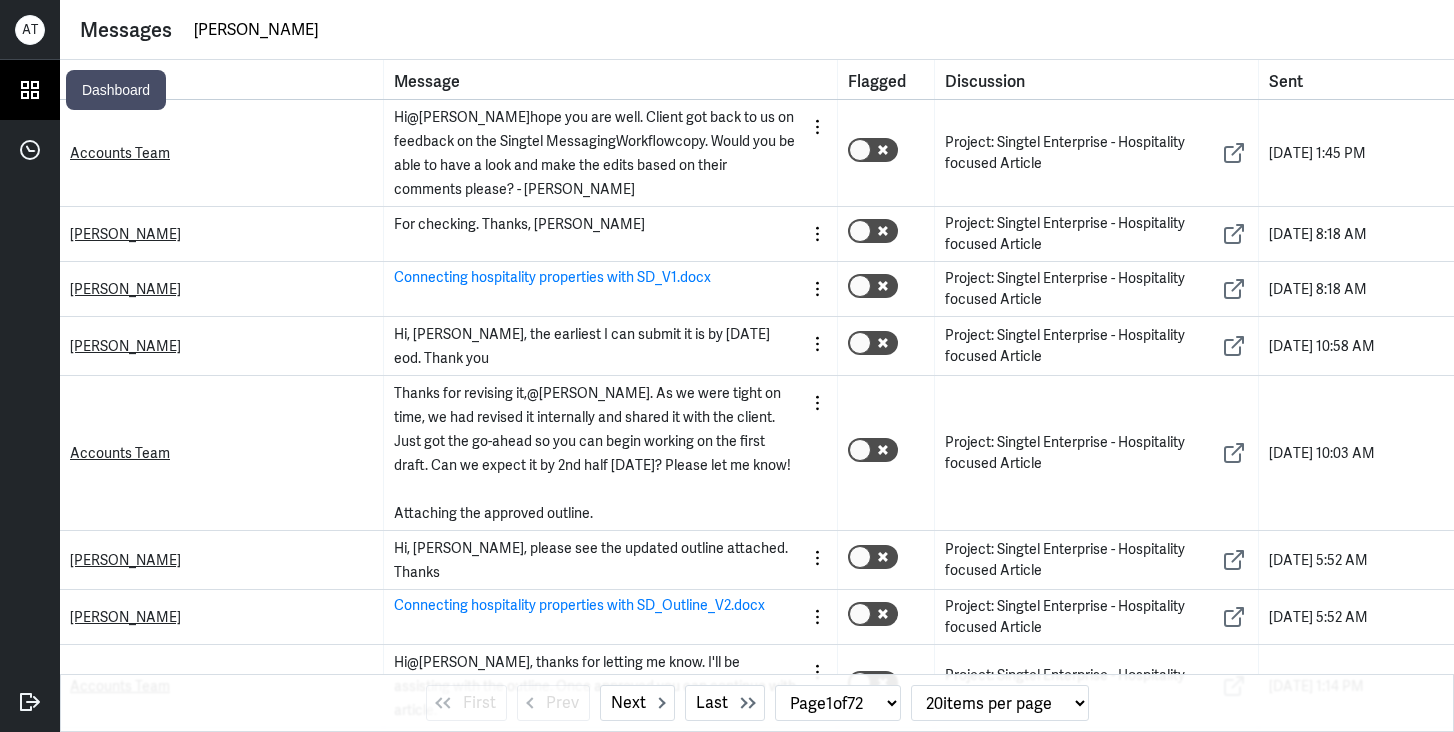 click 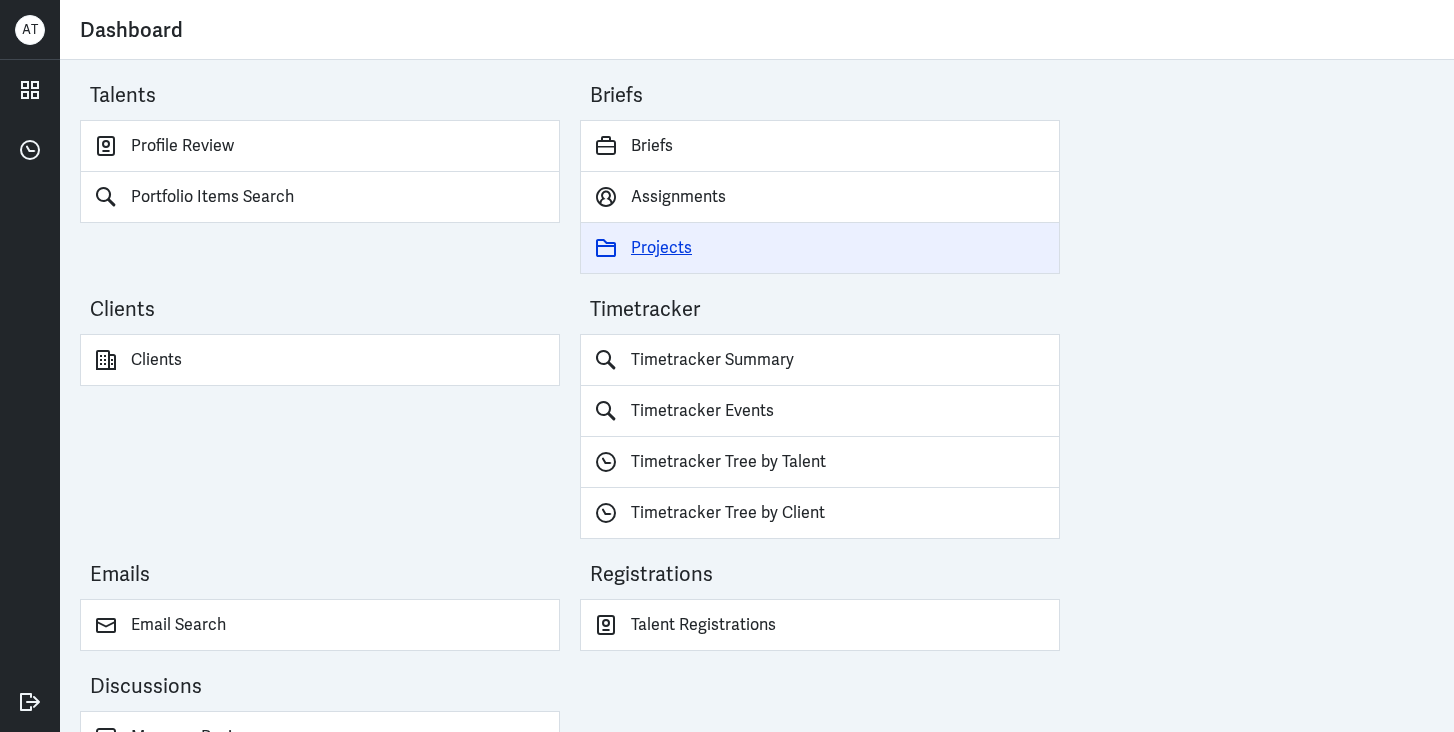 click on "Projects" at bounding box center [820, 248] 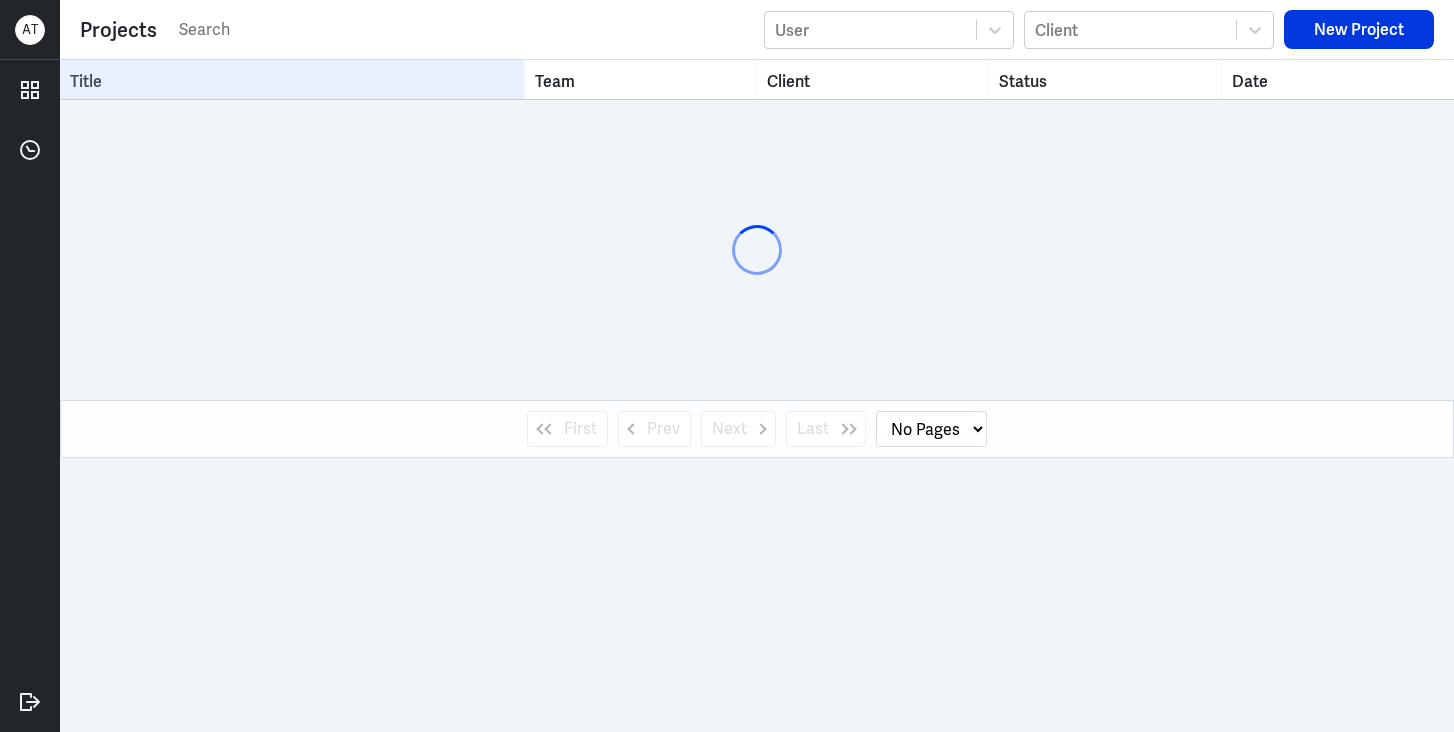 select on "1" 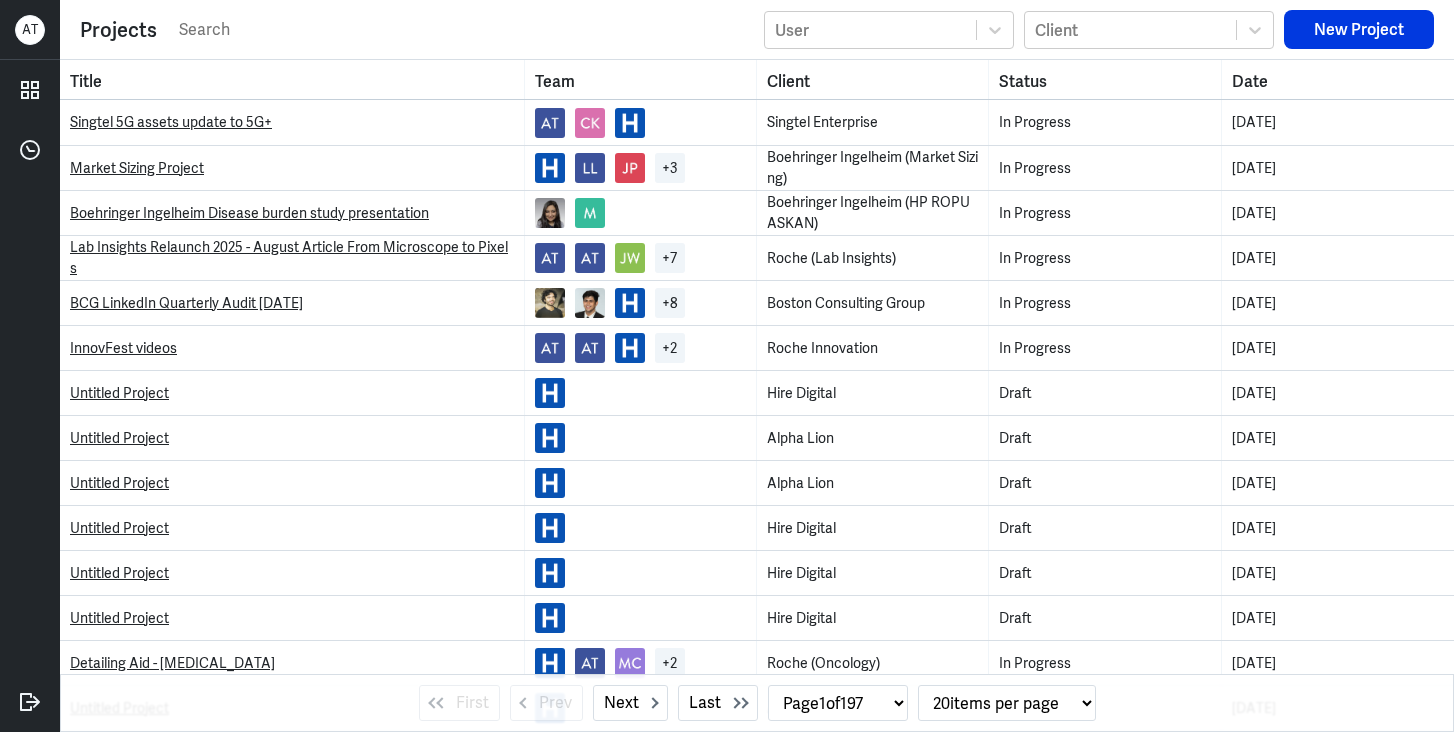 click at bounding box center [465, 30] 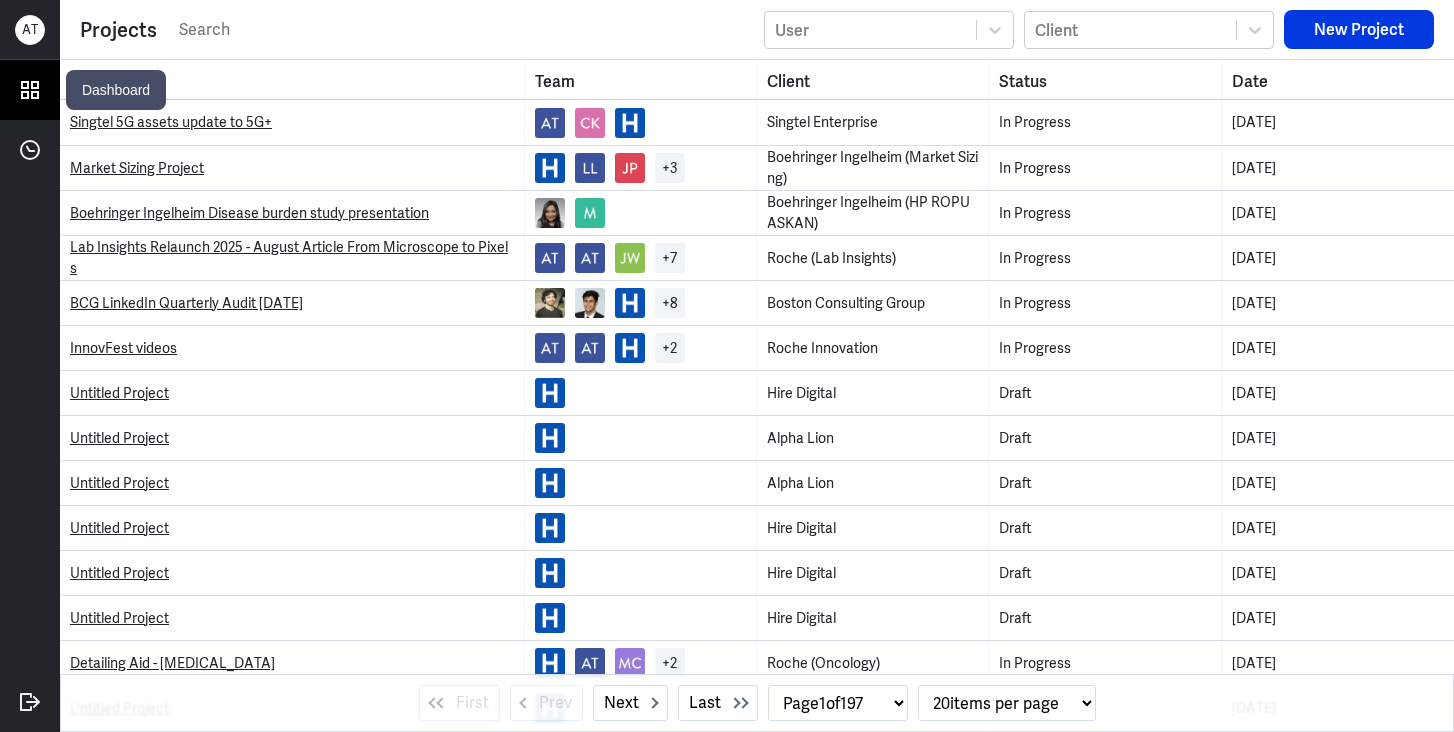 click 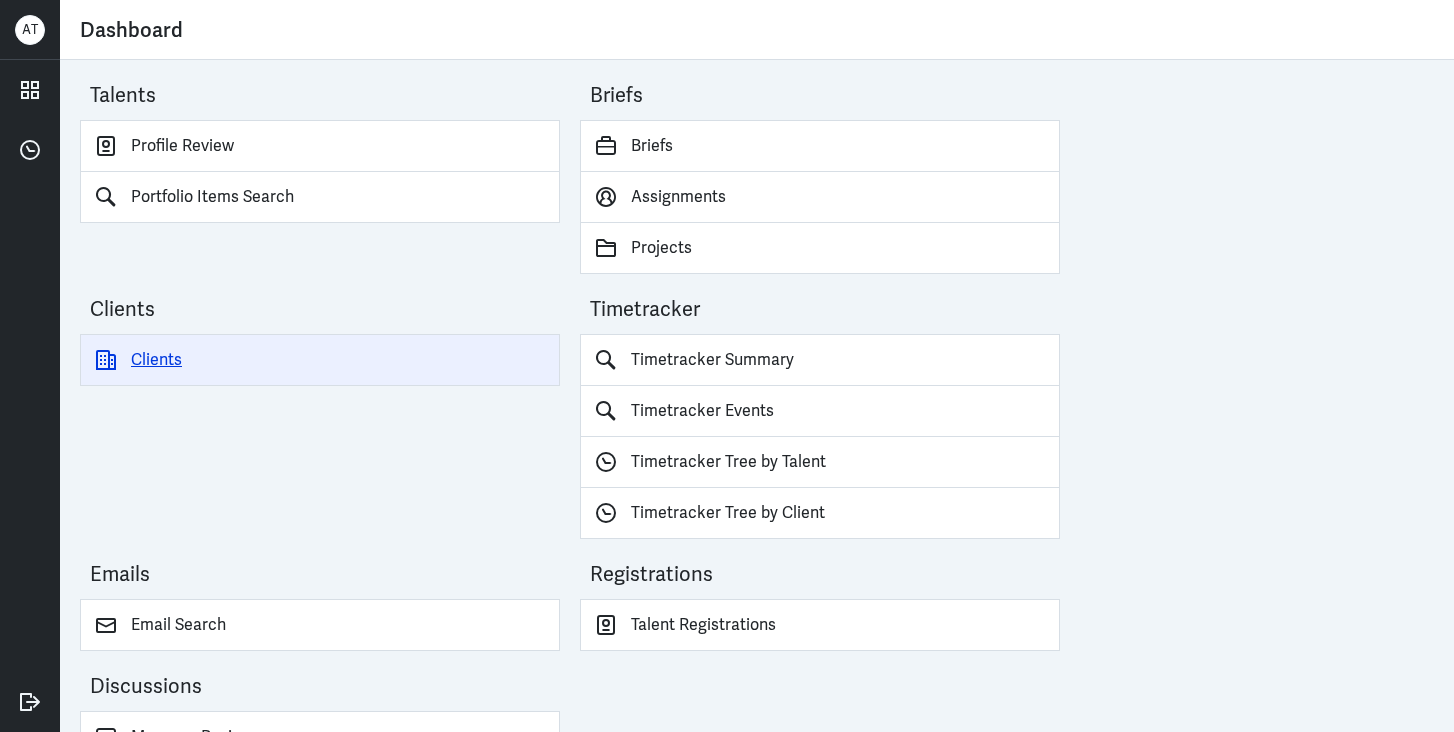 scroll, scrollTop: 51, scrollLeft: 0, axis: vertical 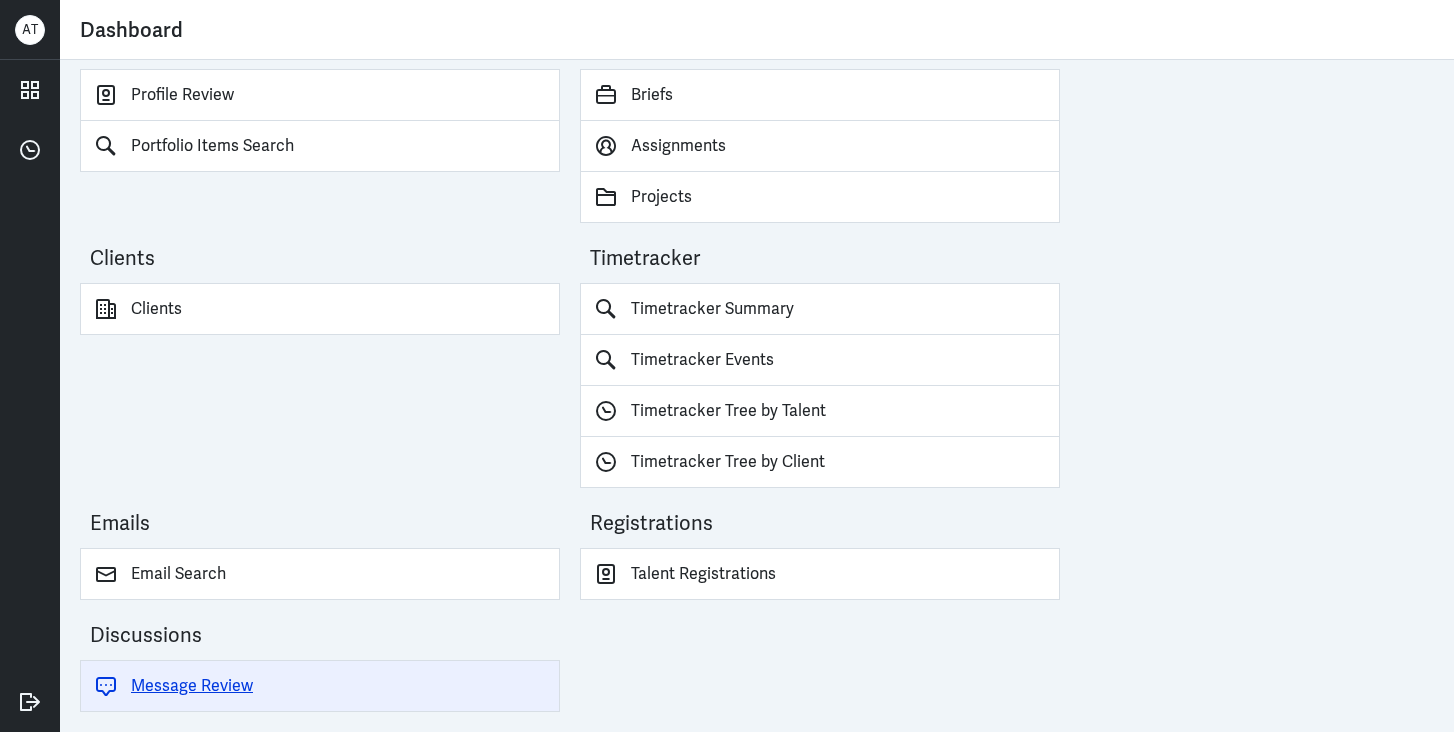 click on "Message Review" at bounding box center (320, 686) 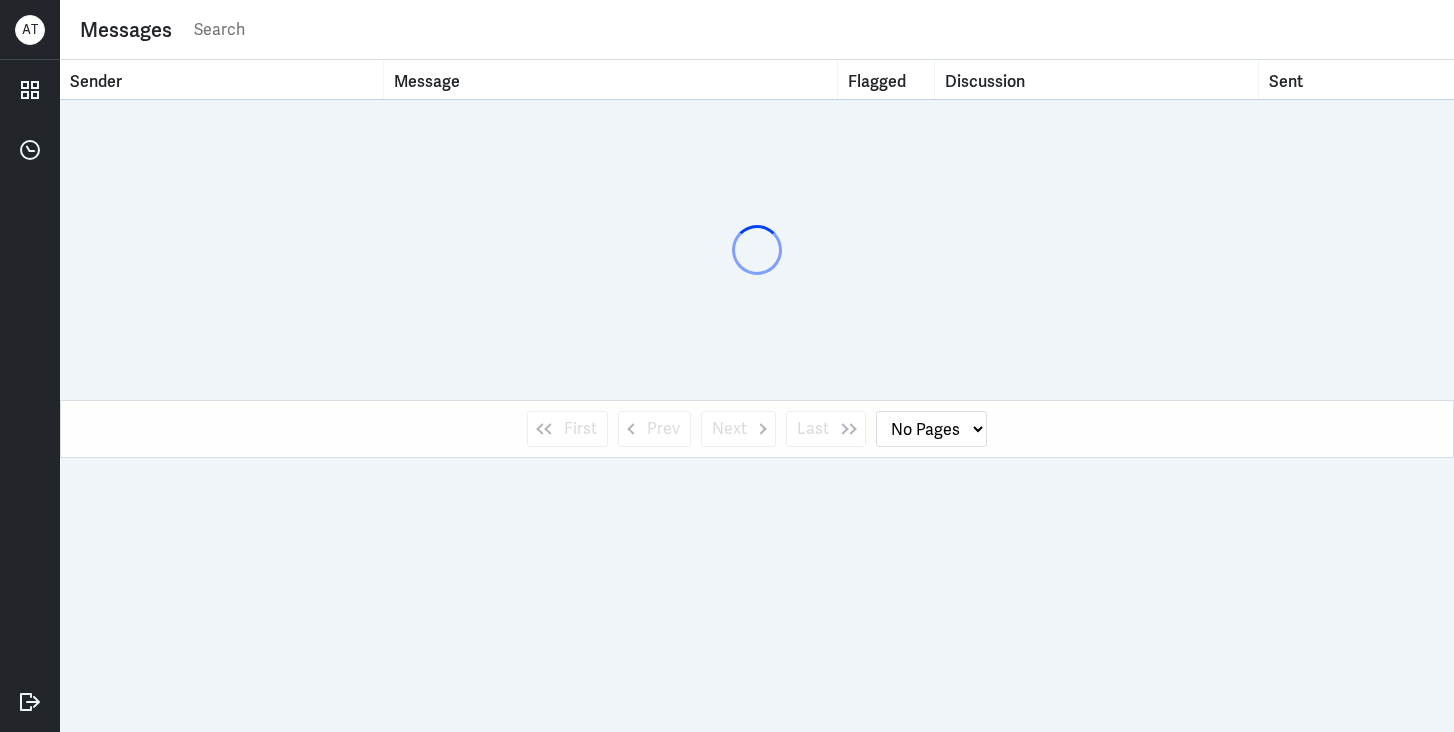 select on "1" 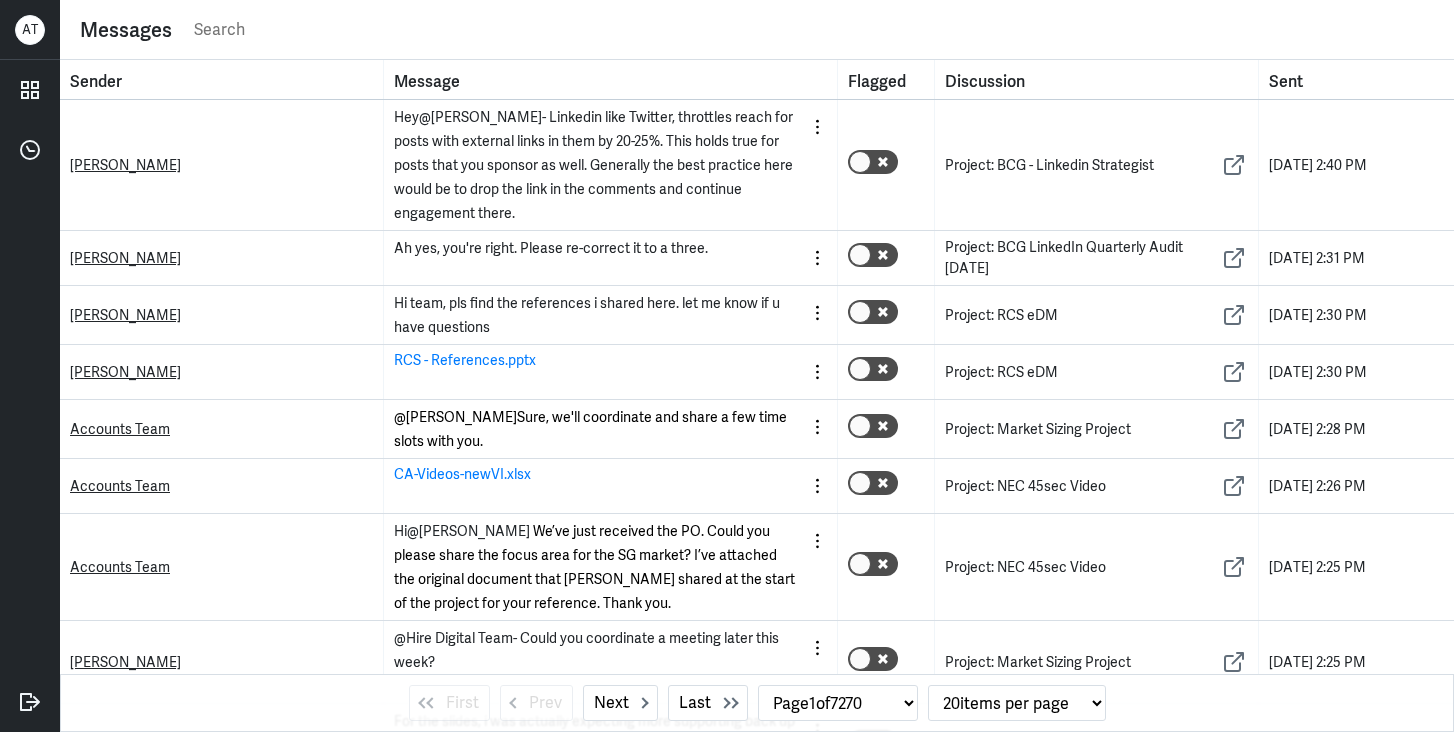 click at bounding box center [813, 30] 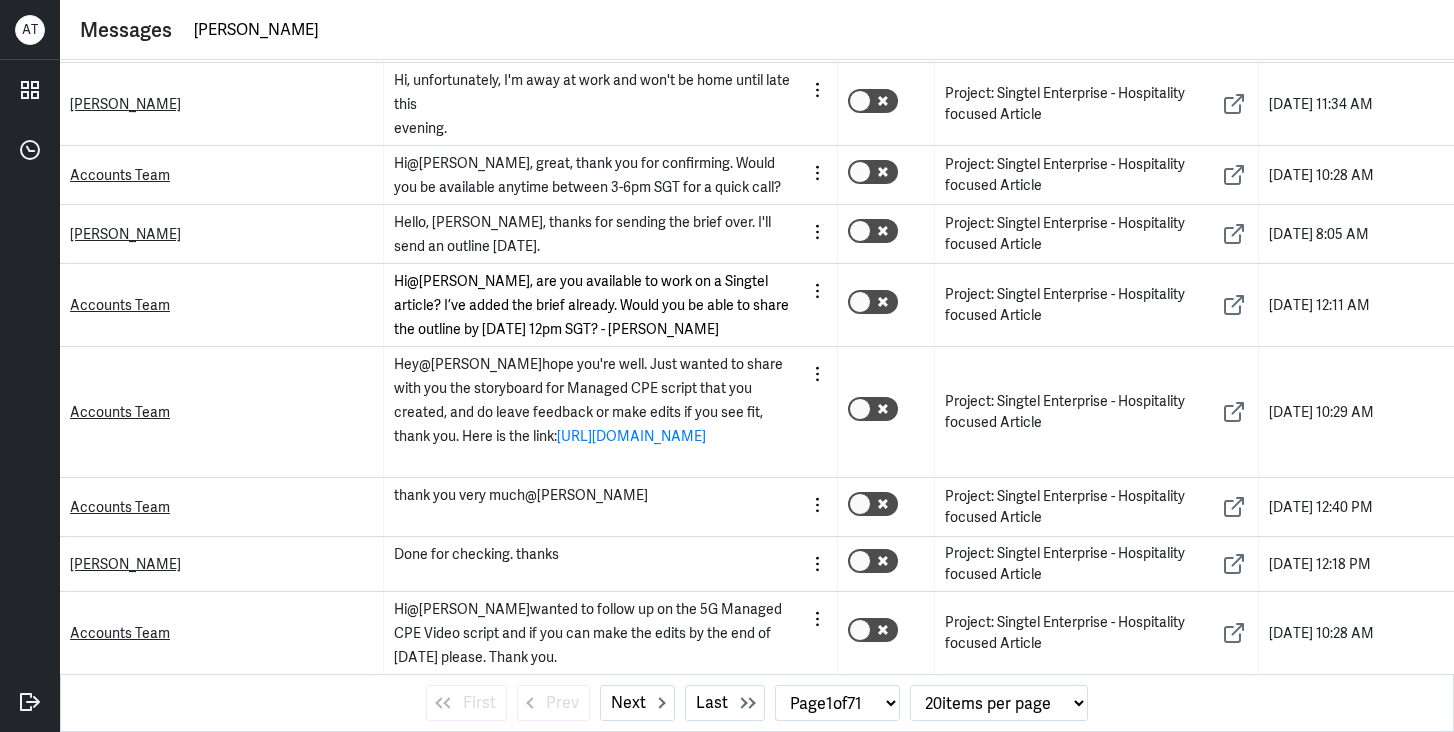 scroll, scrollTop: 1499, scrollLeft: 0, axis: vertical 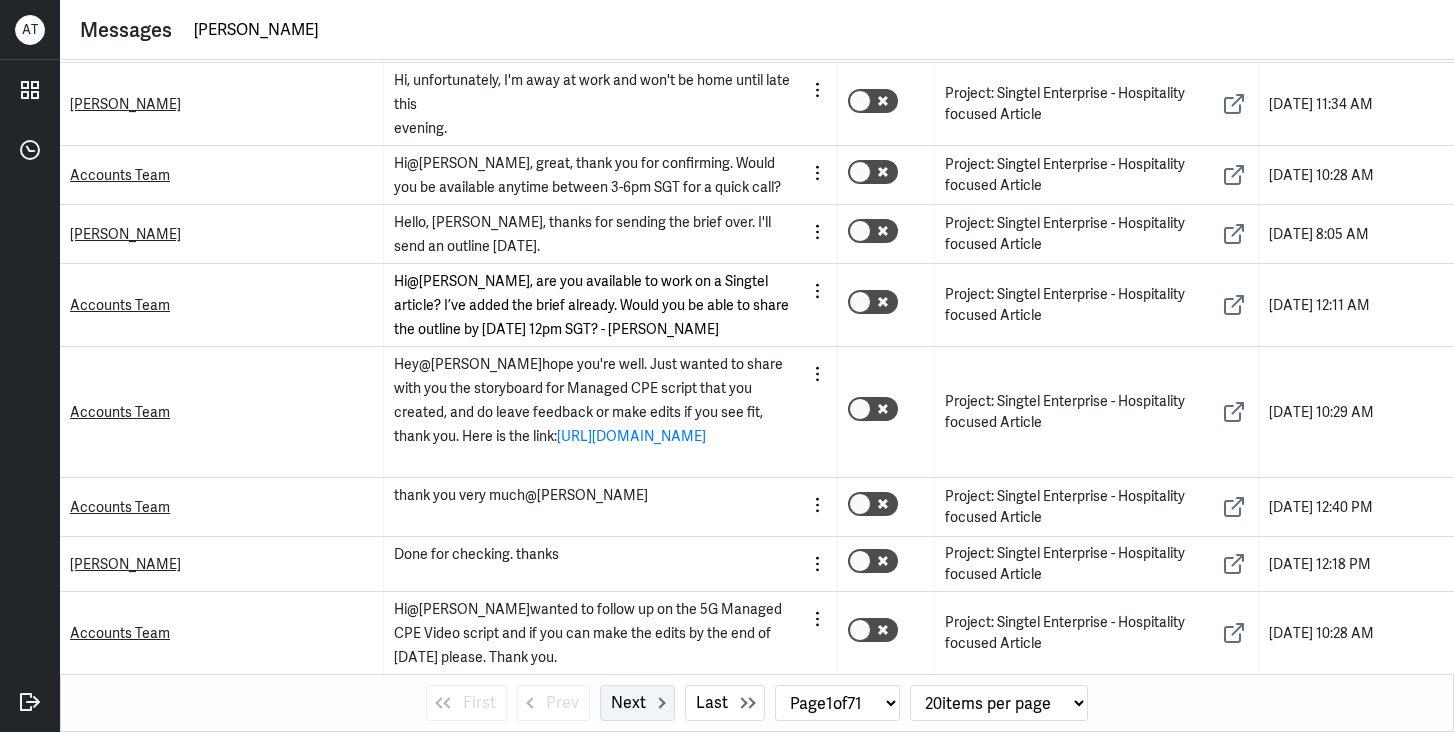 type on "[PERSON_NAME]" 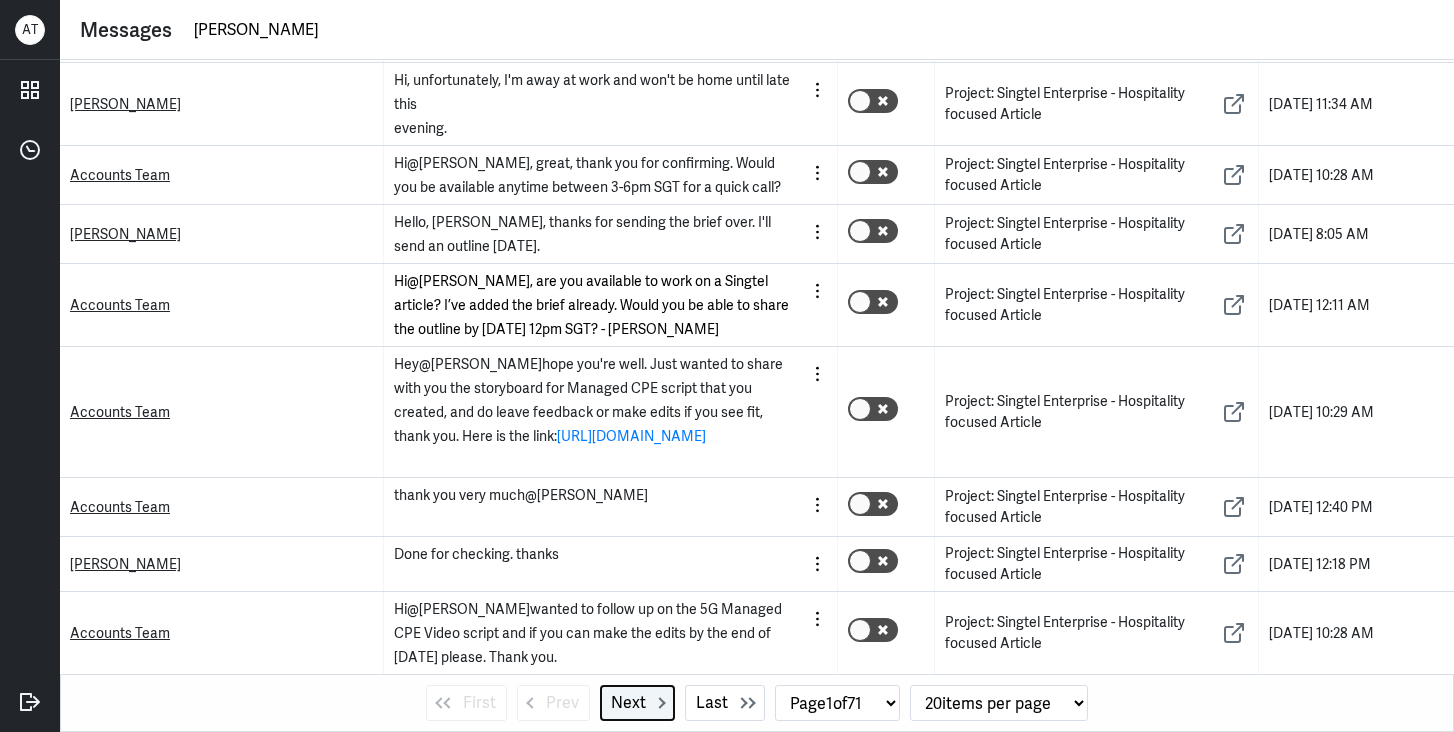 click on "Next" at bounding box center (637, 703) 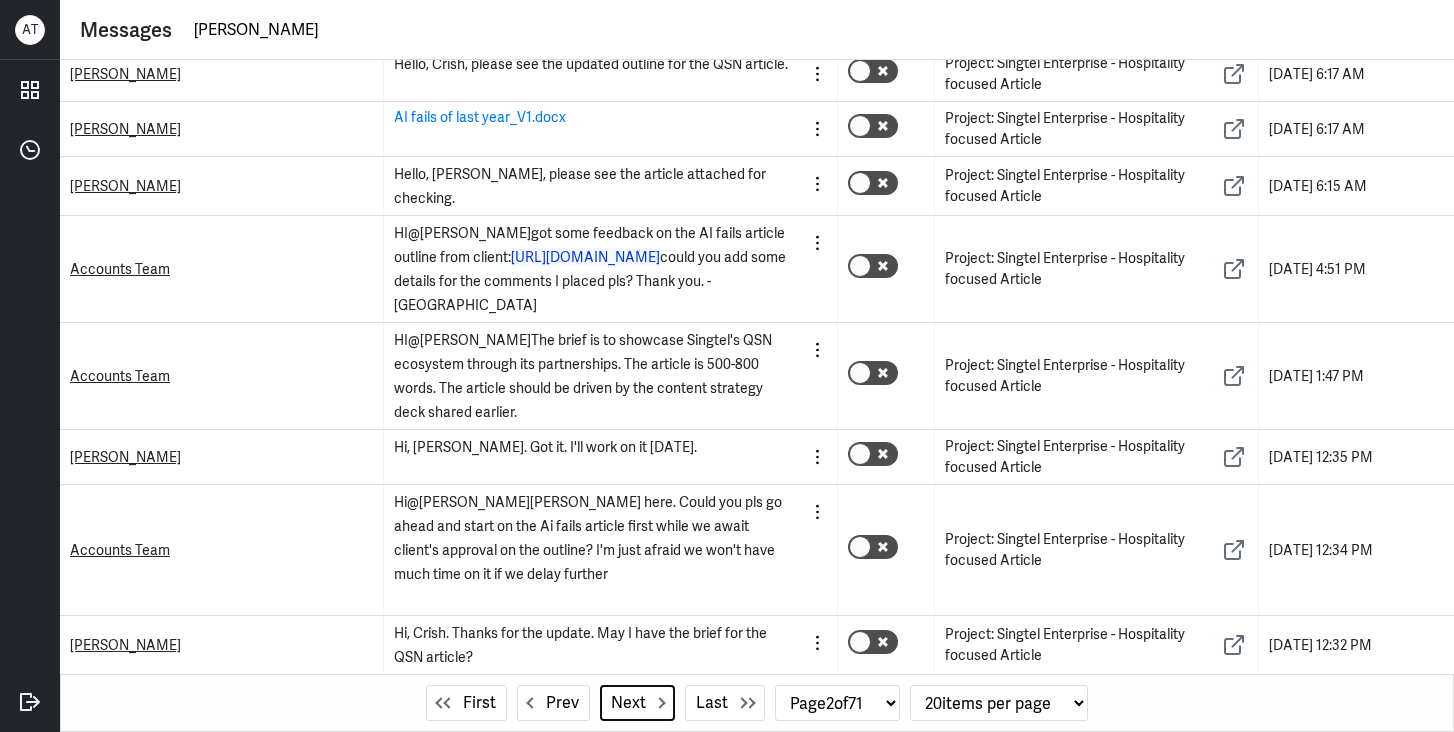 scroll, scrollTop: 1321, scrollLeft: 0, axis: vertical 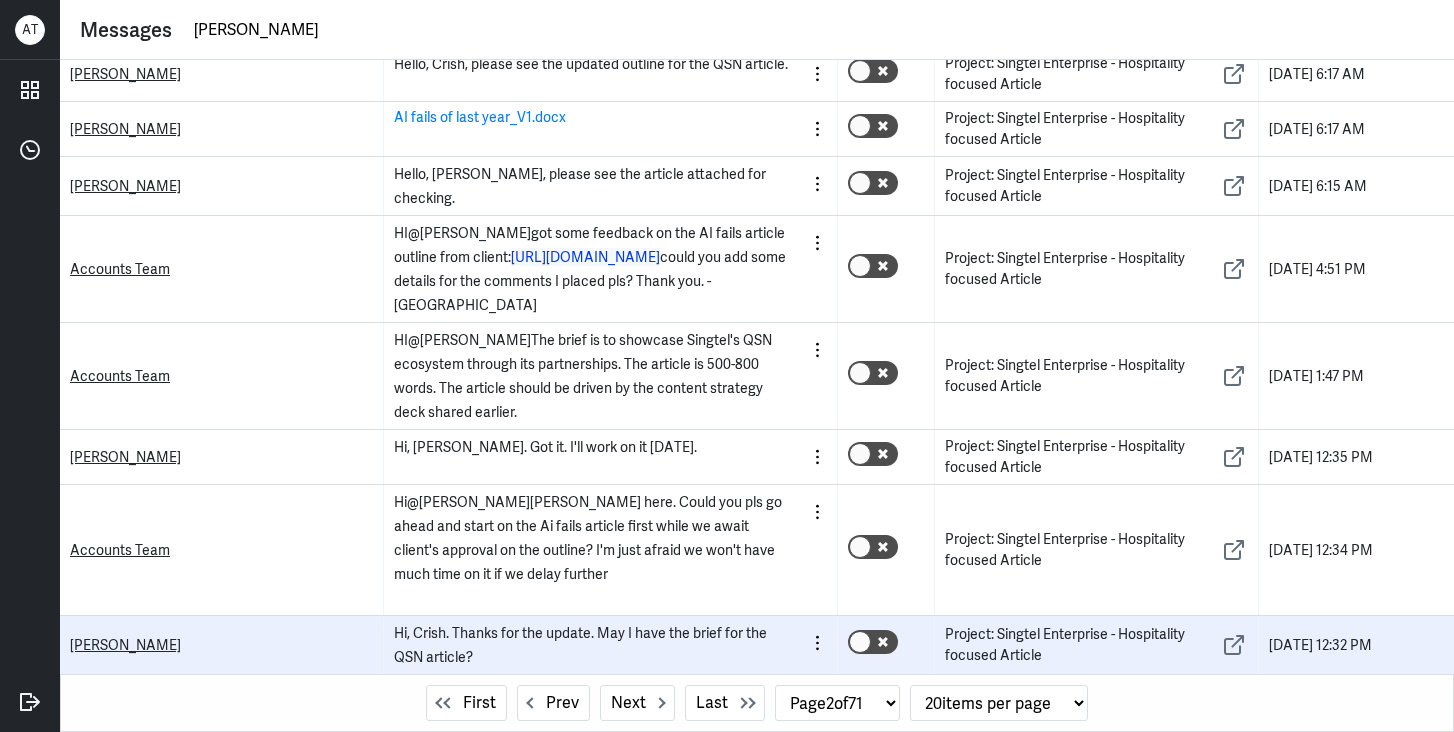 click on "[PERSON_NAME]" at bounding box center [221, 645] 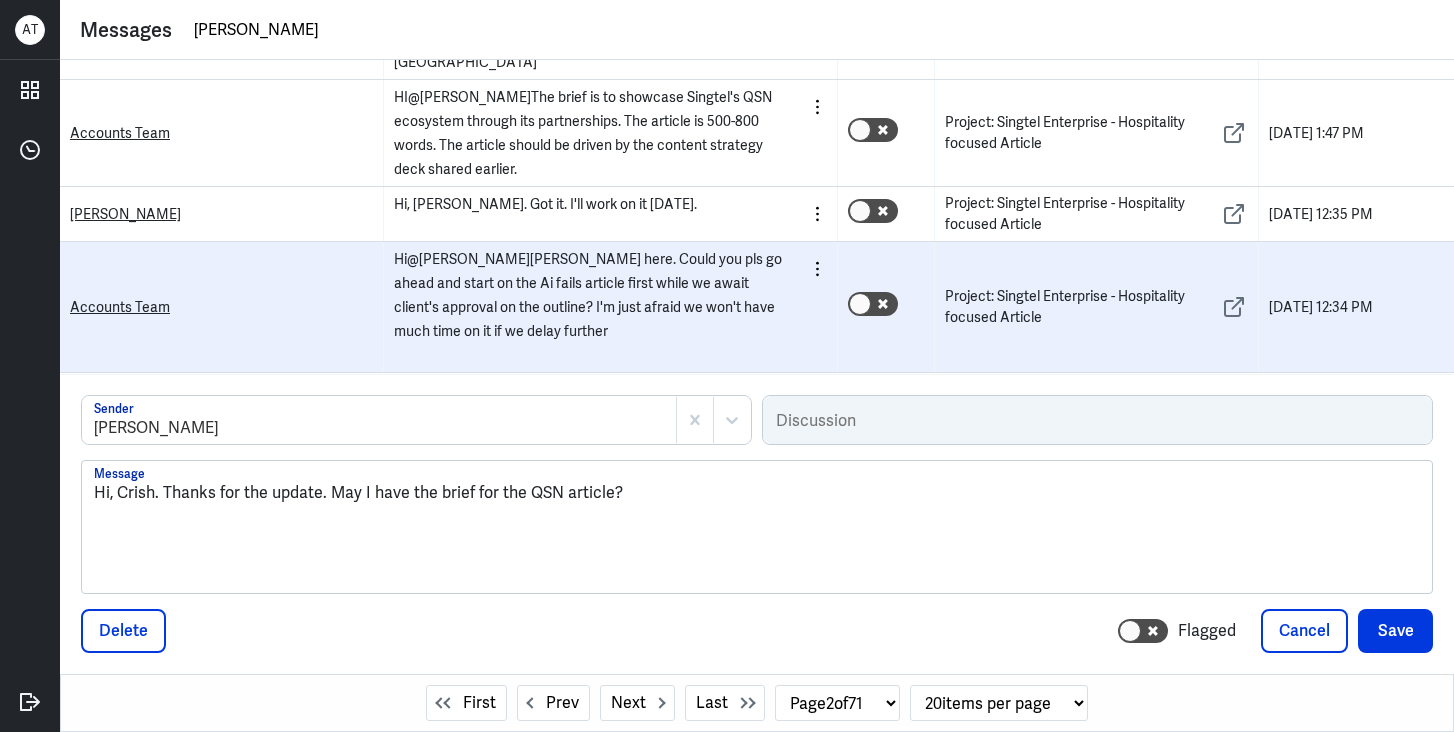 scroll, scrollTop: 1568, scrollLeft: 0, axis: vertical 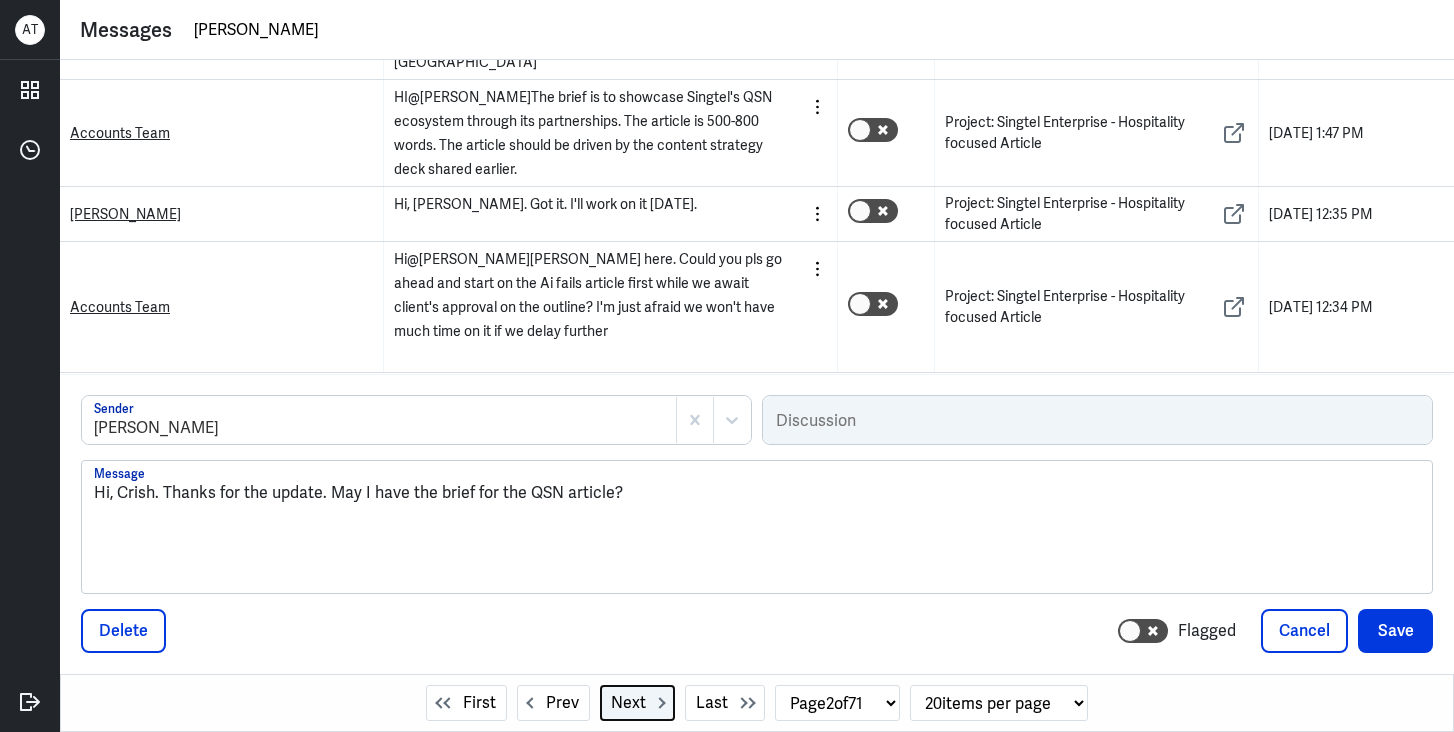 click on "Next" at bounding box center [628, 703] 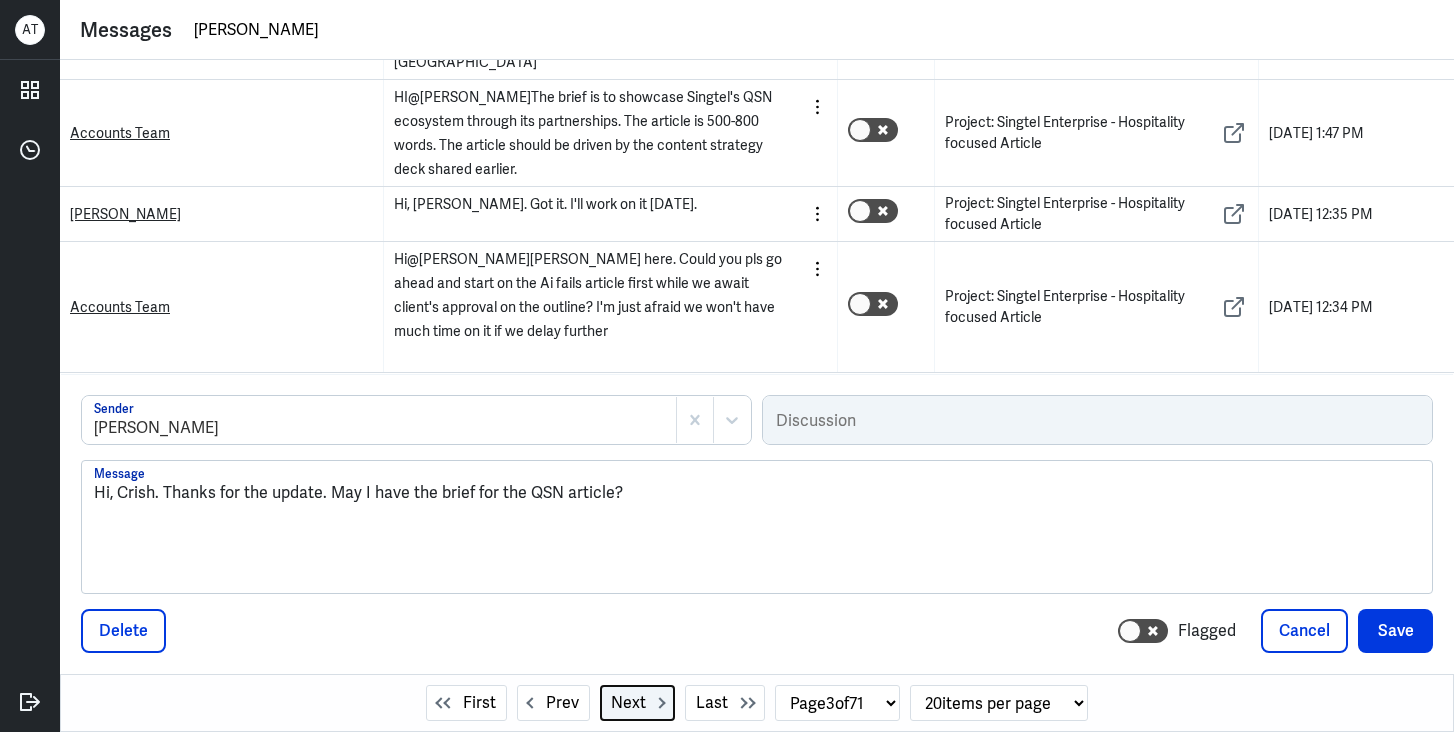 scroll, scrollTop: 1049, scrollLeft: 0, axis: vertical 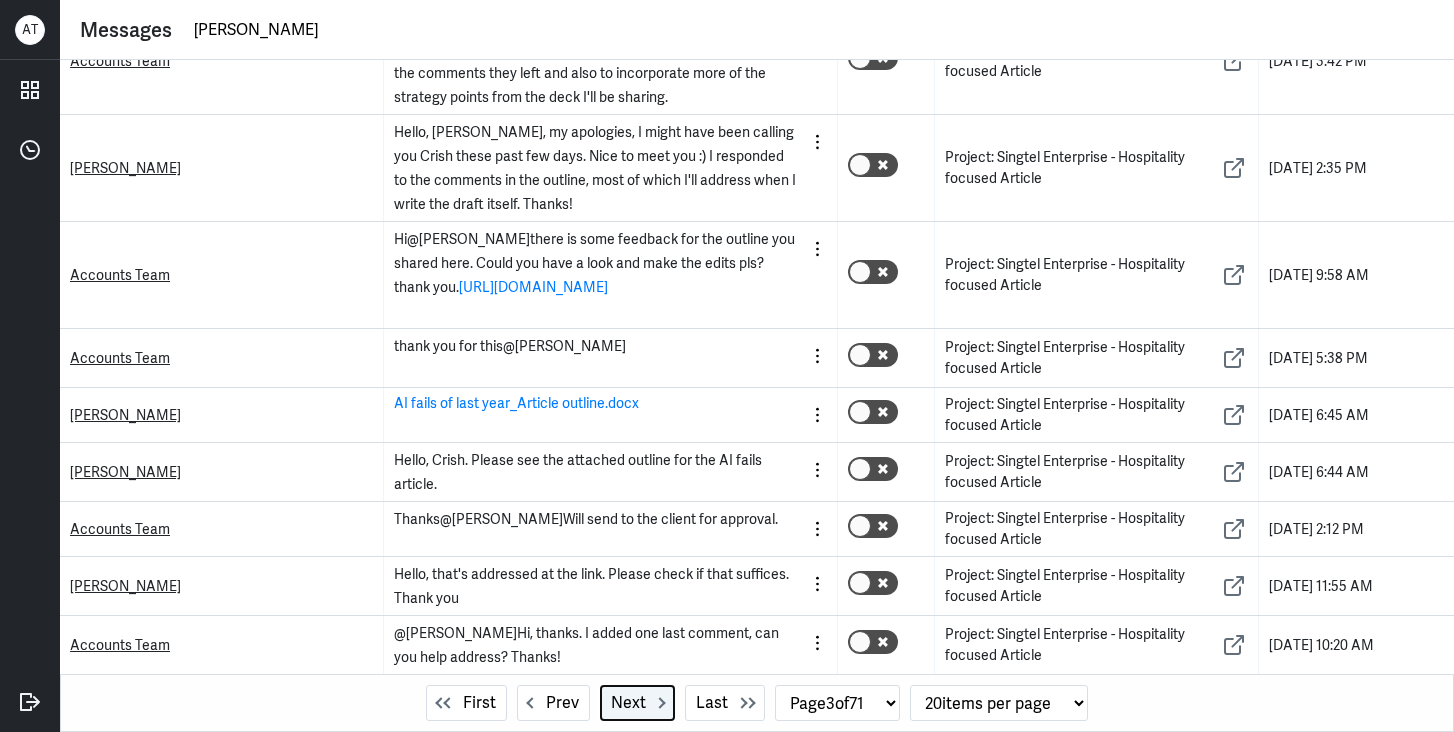 click on "Next" at bounding box center [628, 703] 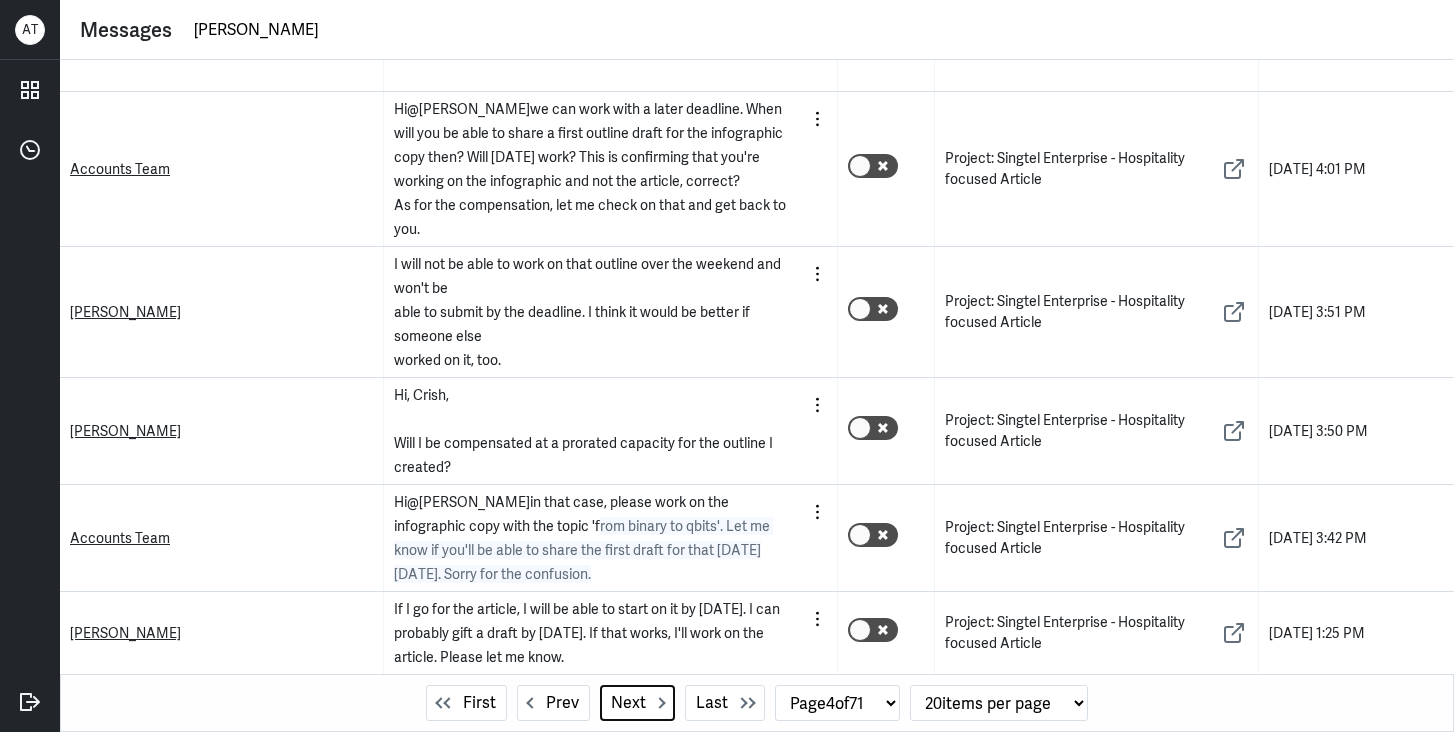 scroll, scrollTop: 1993, scrollLeft: 0, axis: vertical 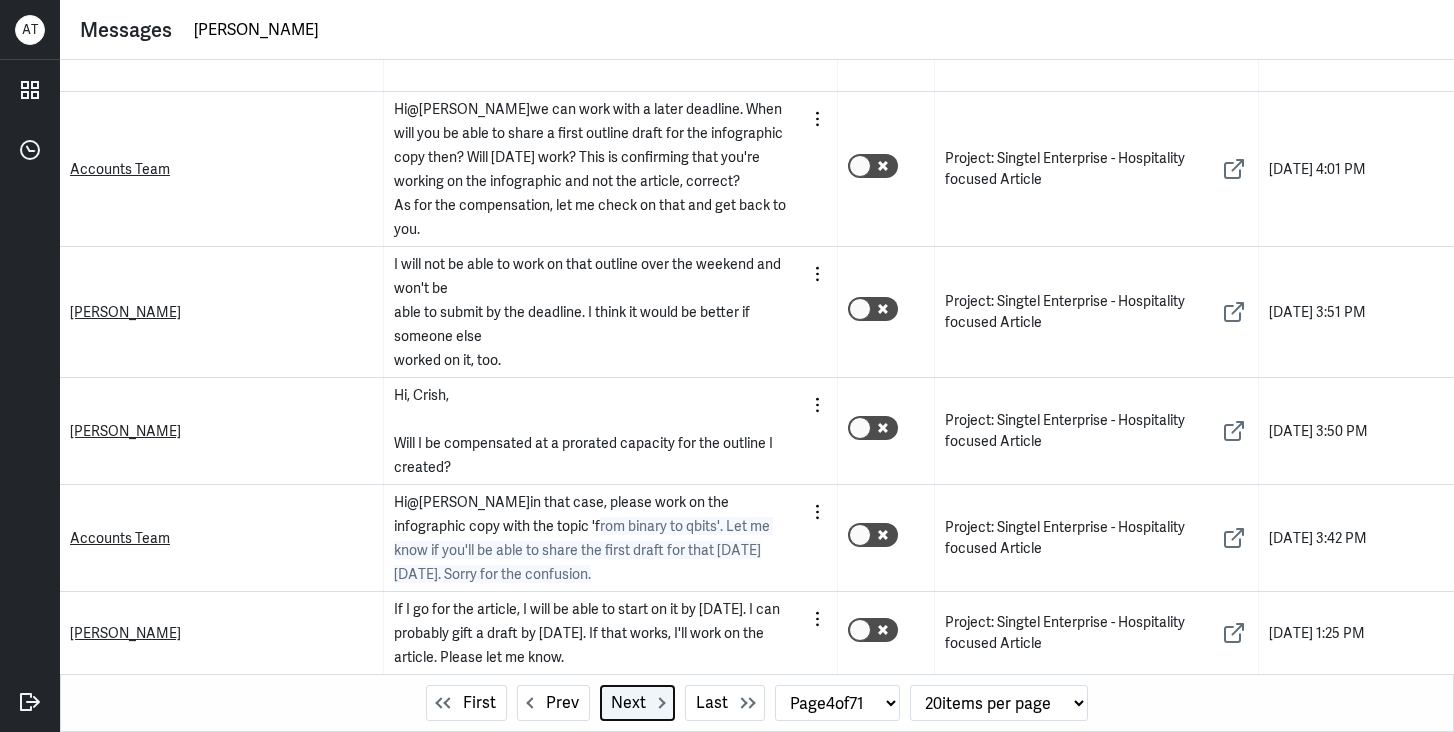 click on "Next" at bounding box center (628, 703) 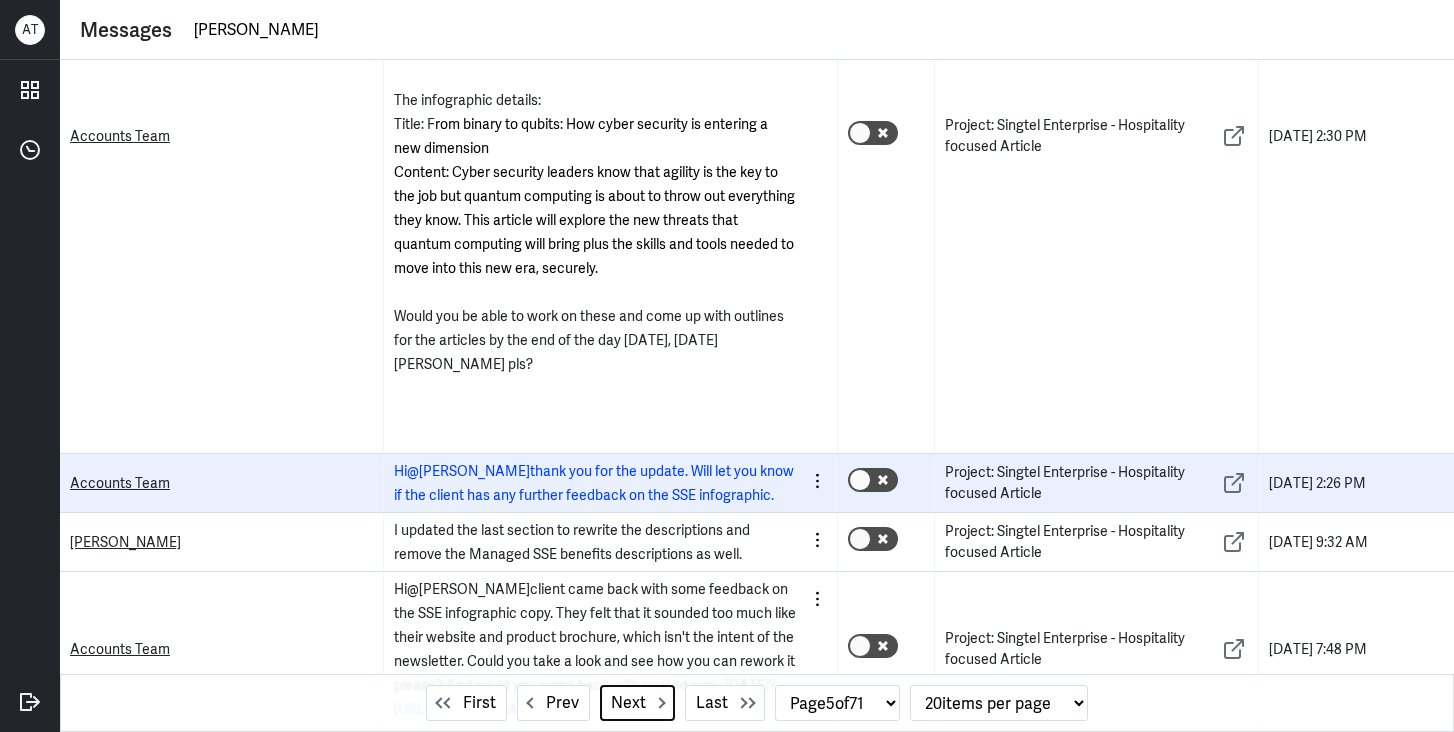 scroll, scrollTop: 2493, scrollLeft: 0, axis: vertical 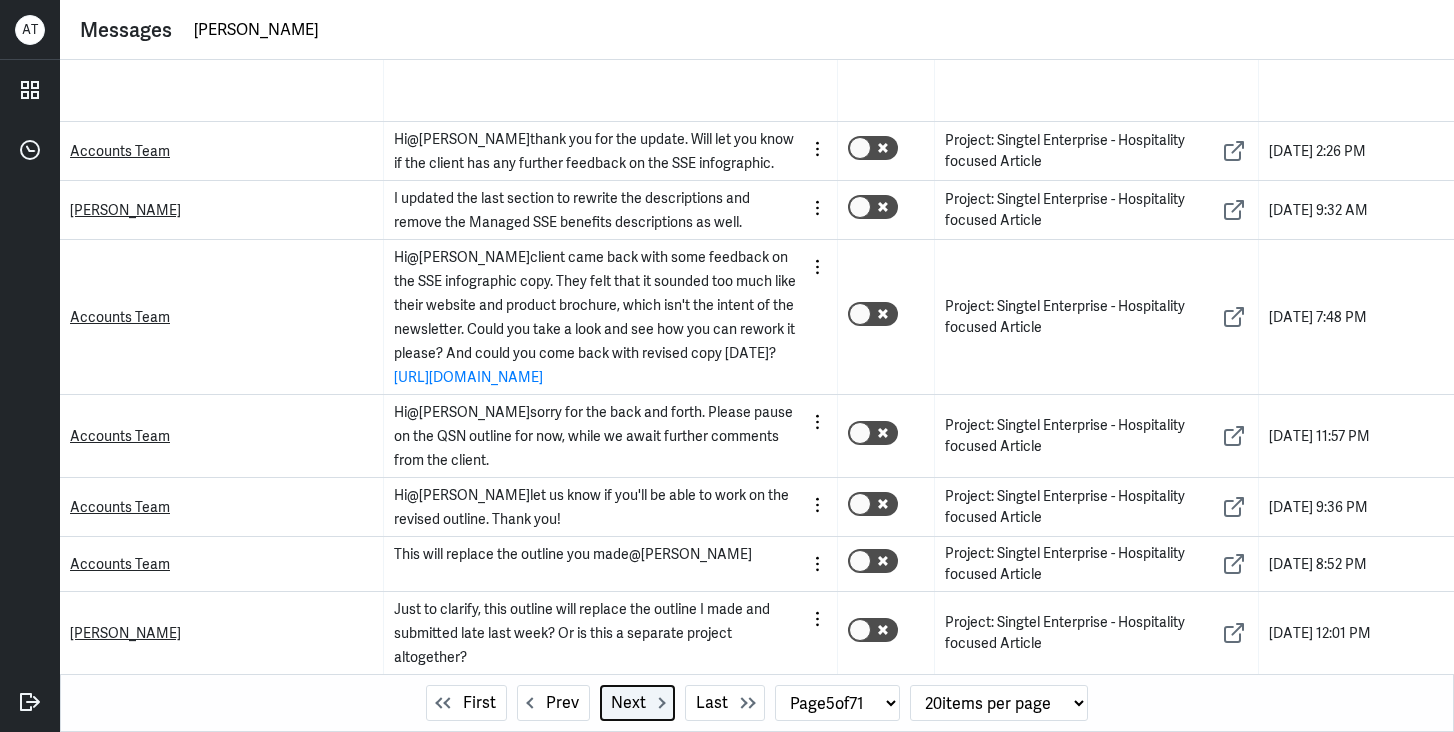 click on "Next" at bounding box center (628, 703) 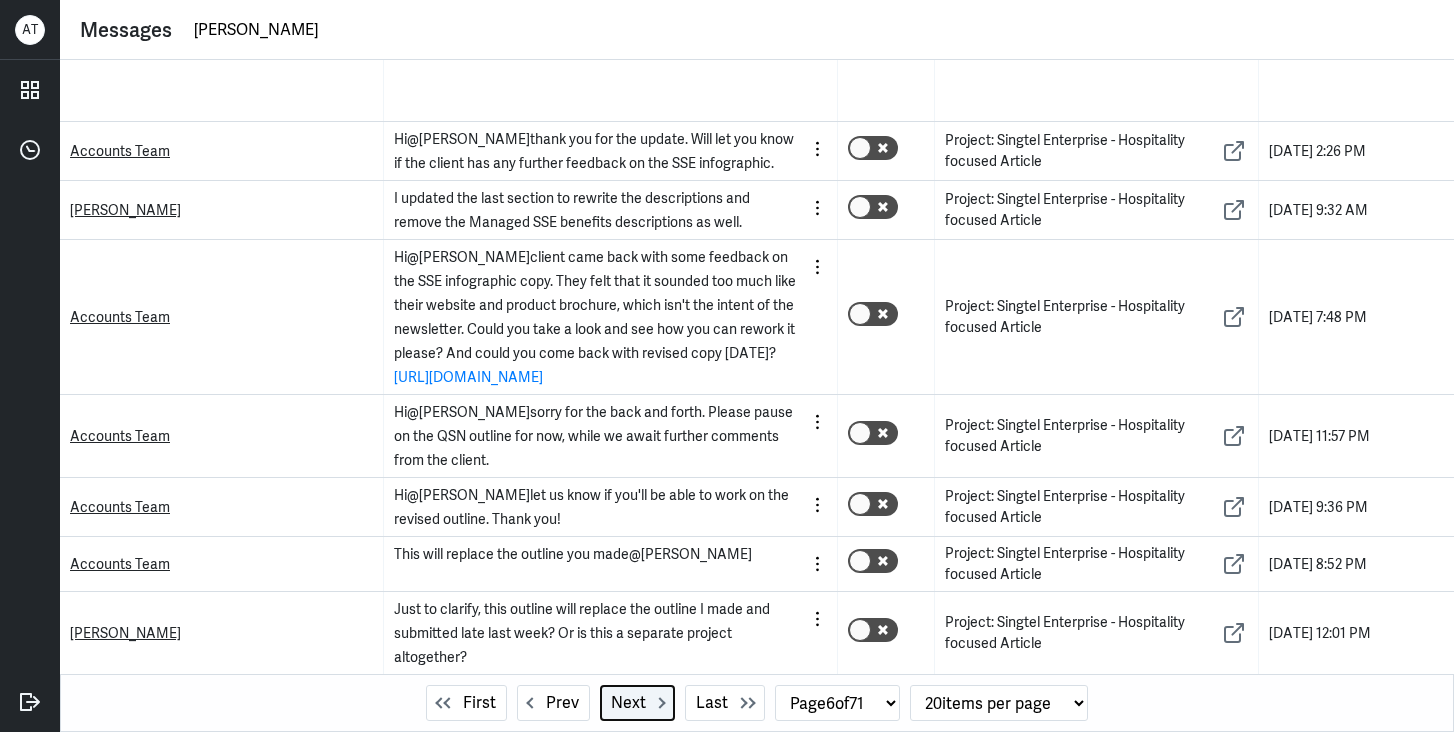scroll, scrollTop: 1193, scrollLeft: 0, axis: vertical 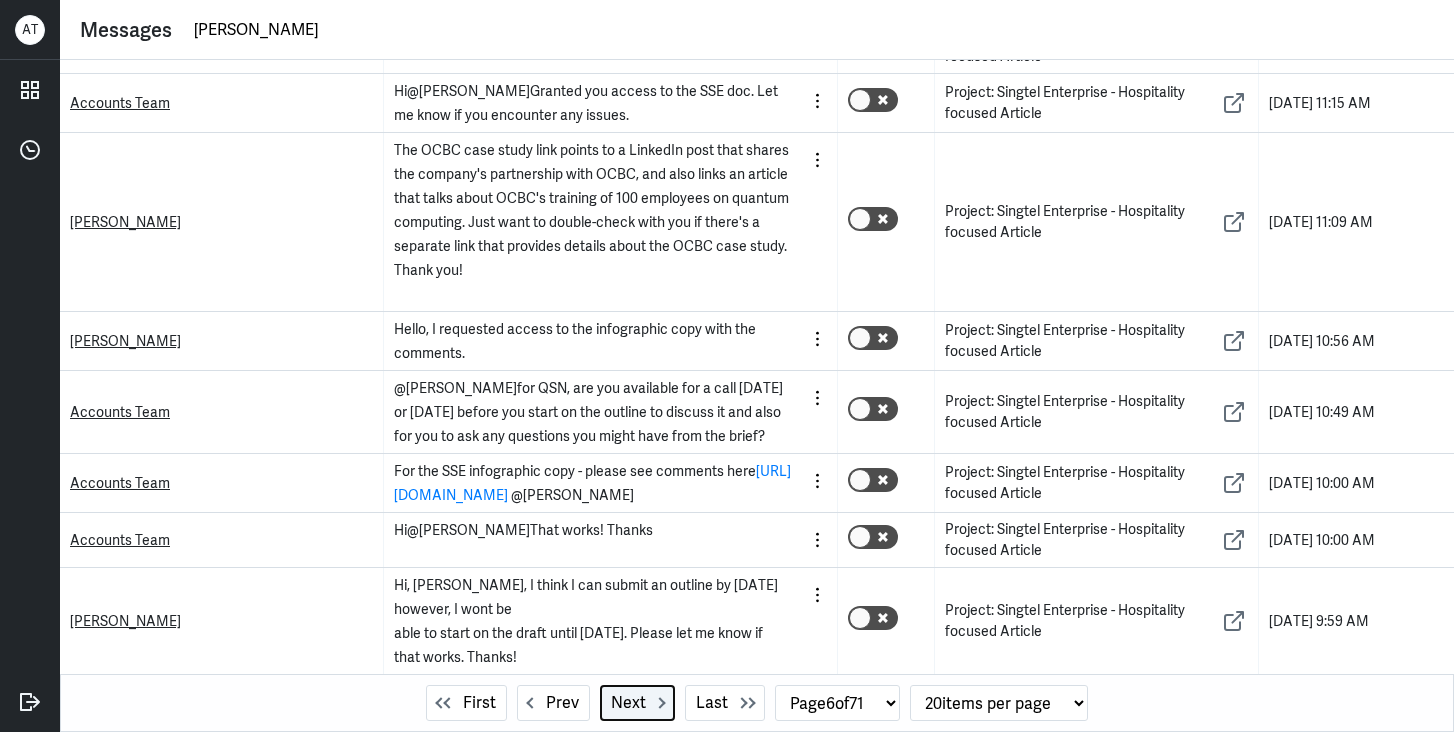 click on "Next" at bounding box center [628, 703] 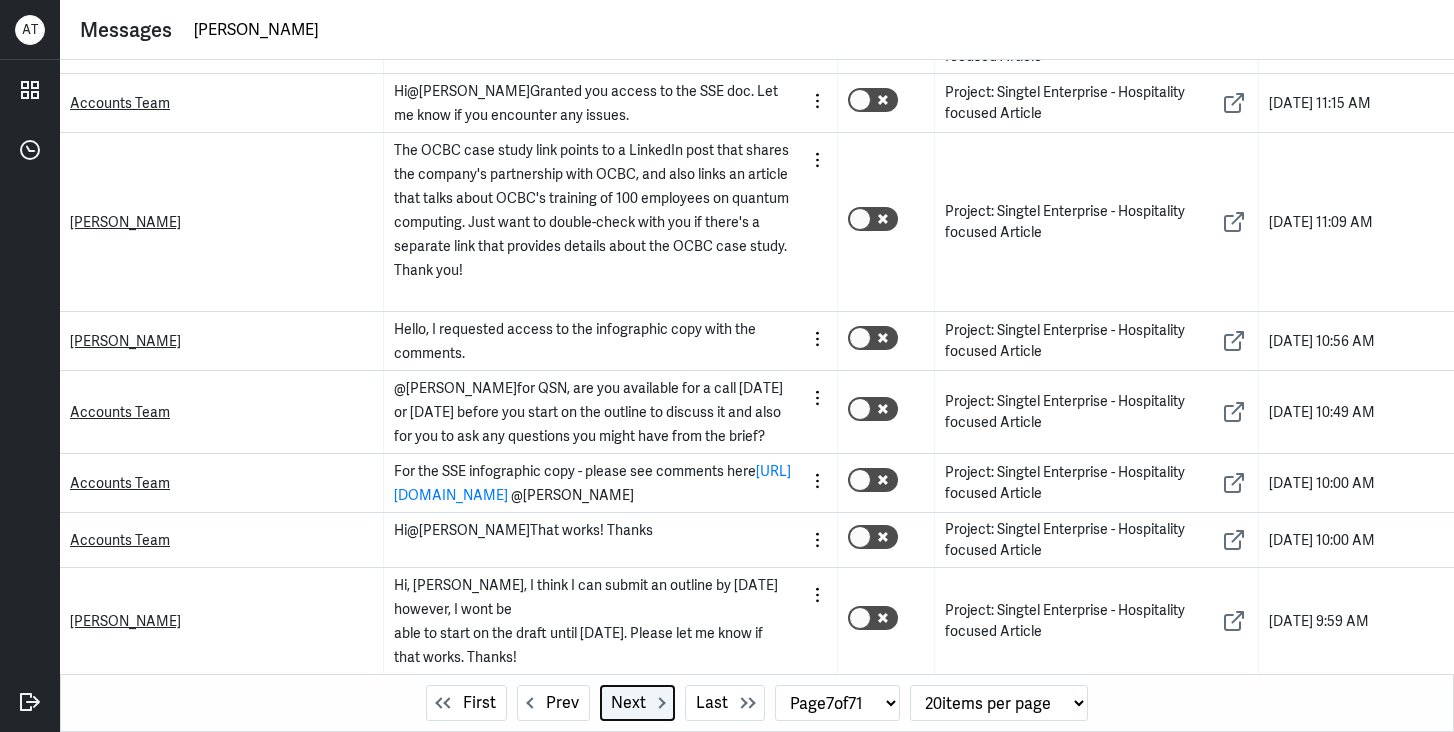 scroll, scrollTop: 1239, scrollLeft: 0, axis: vertical 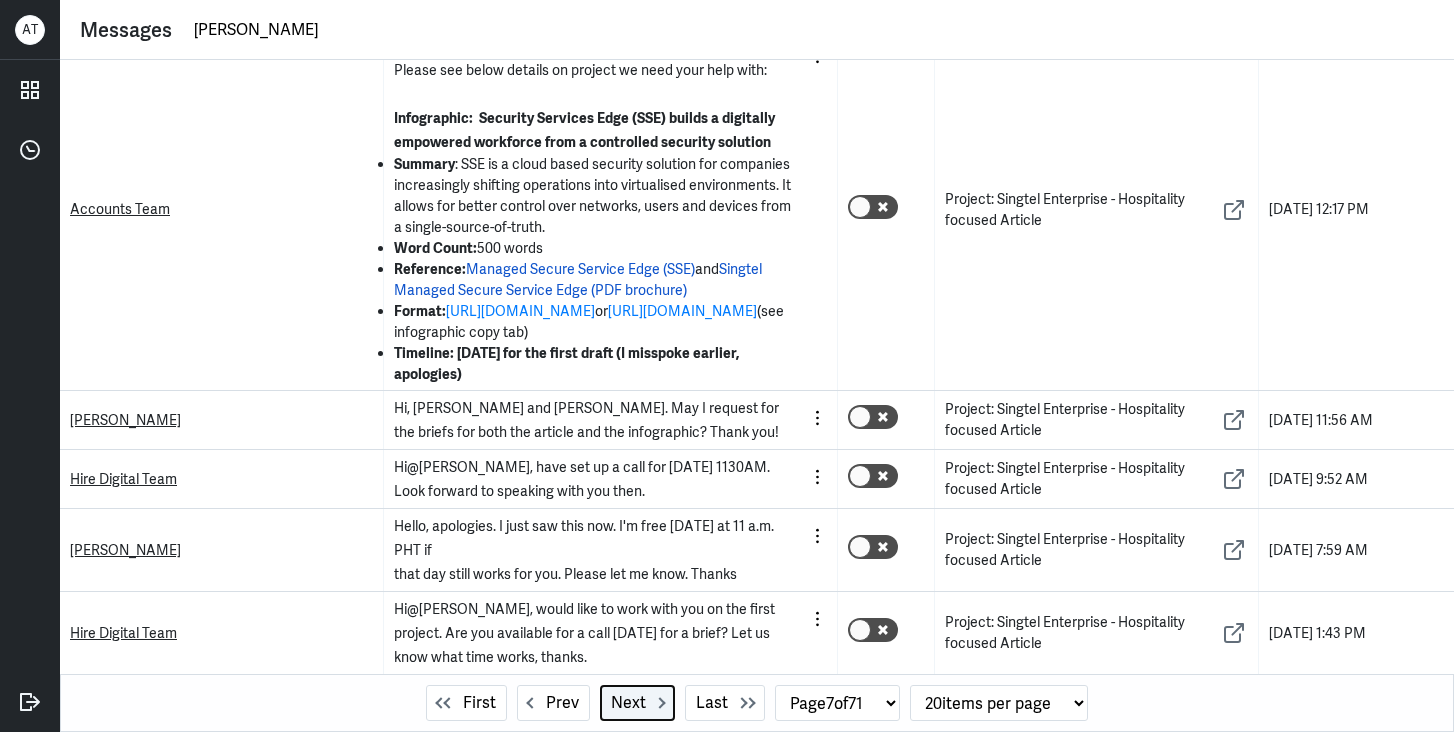 click on "Next" at bounding box center (628, 703) 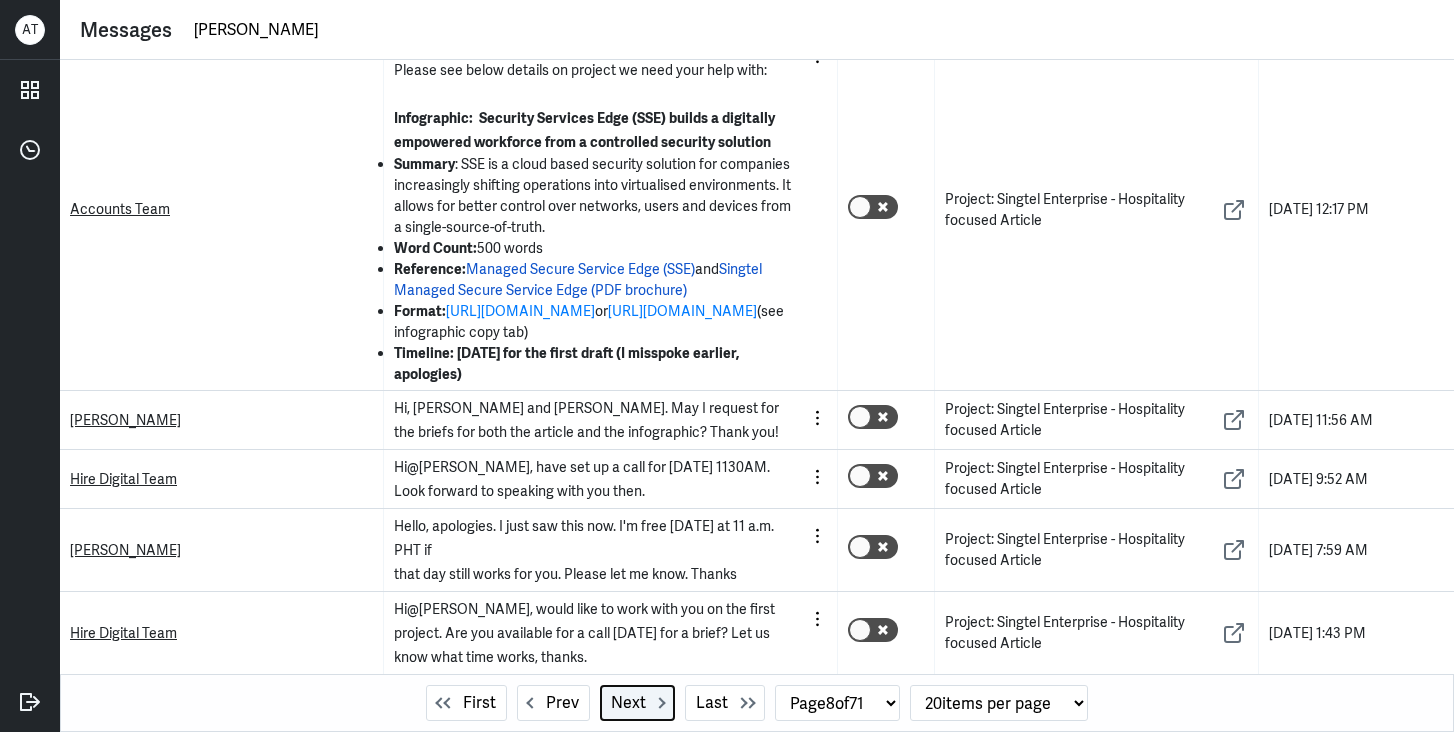 scroll, scrollTop: 1425, scrollLeft: 0, axis: vertical 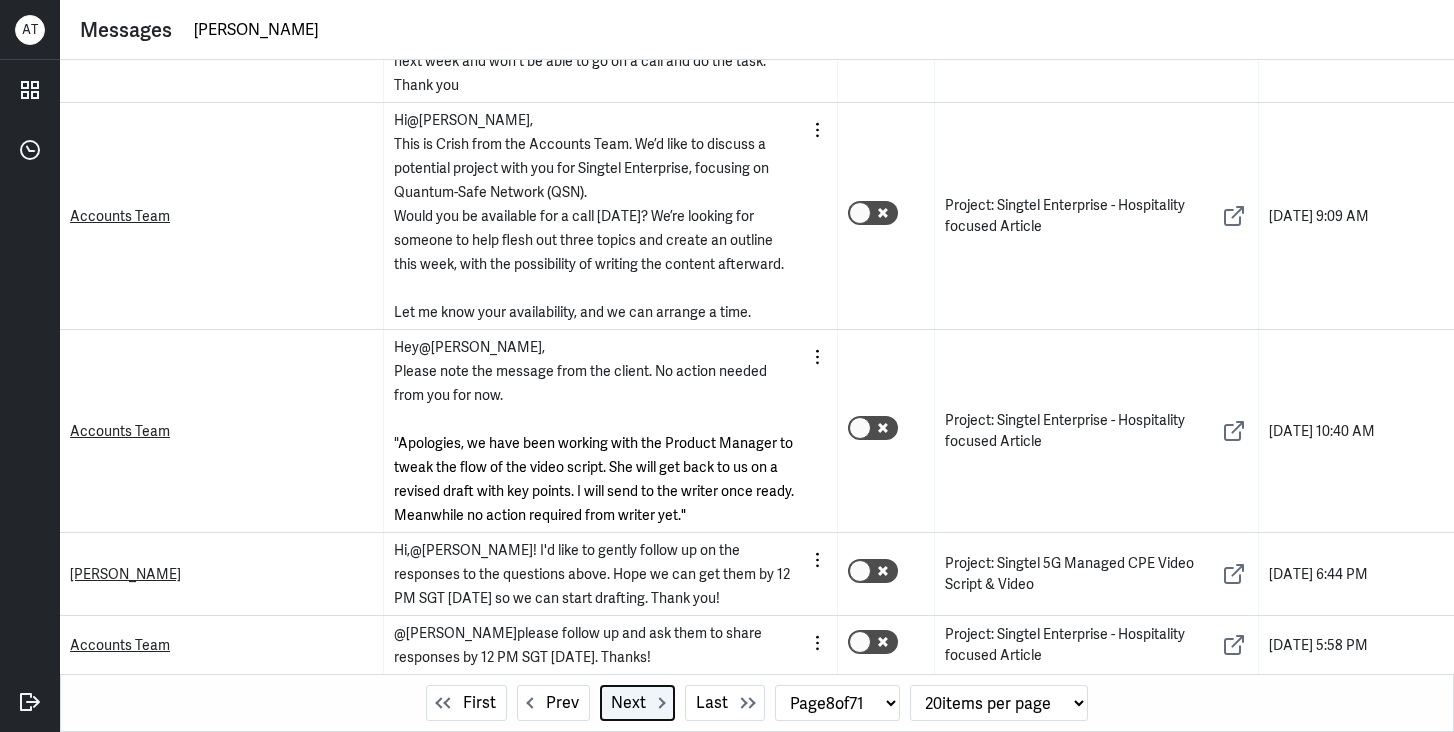 click on "Next" at bounding box center [628, 703] 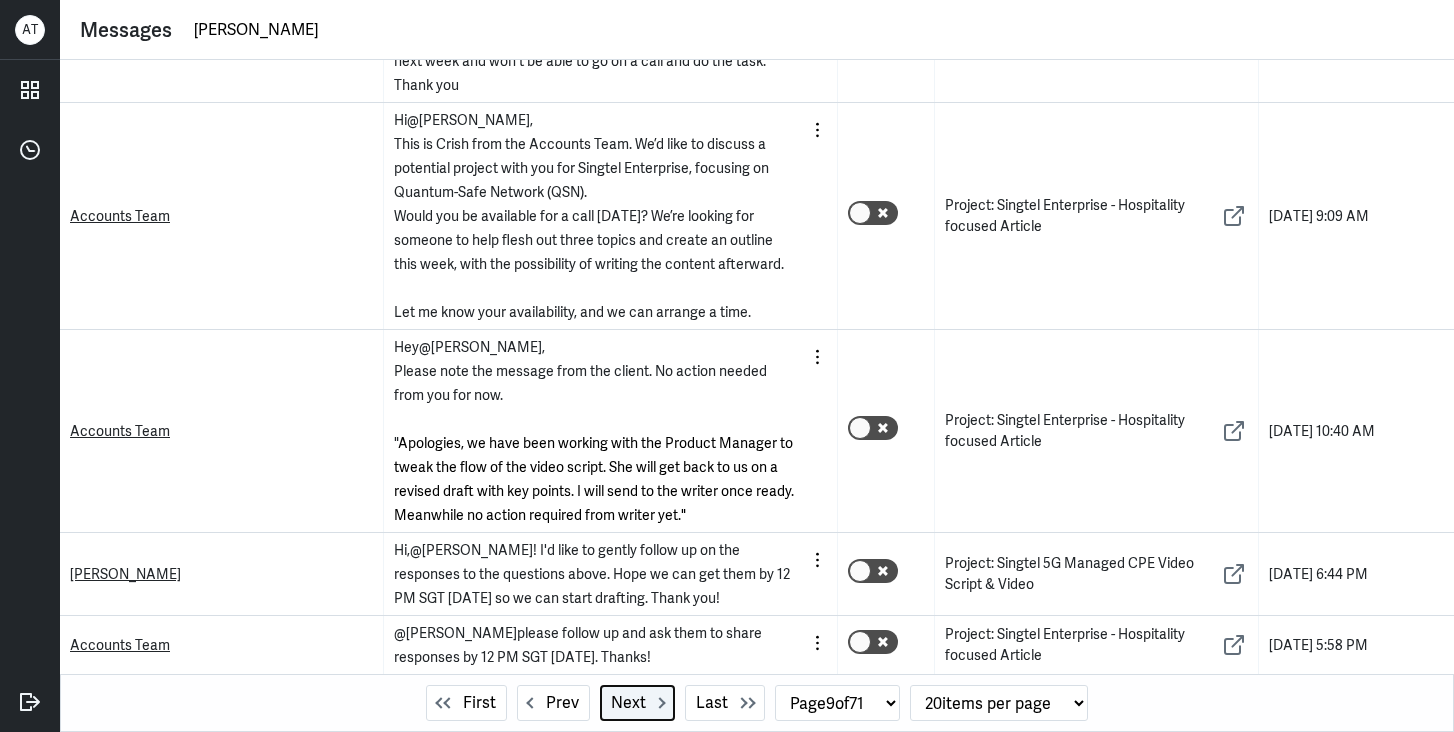scroll, scrollTop: 2493, scrollLeft: 0, axis: vertical 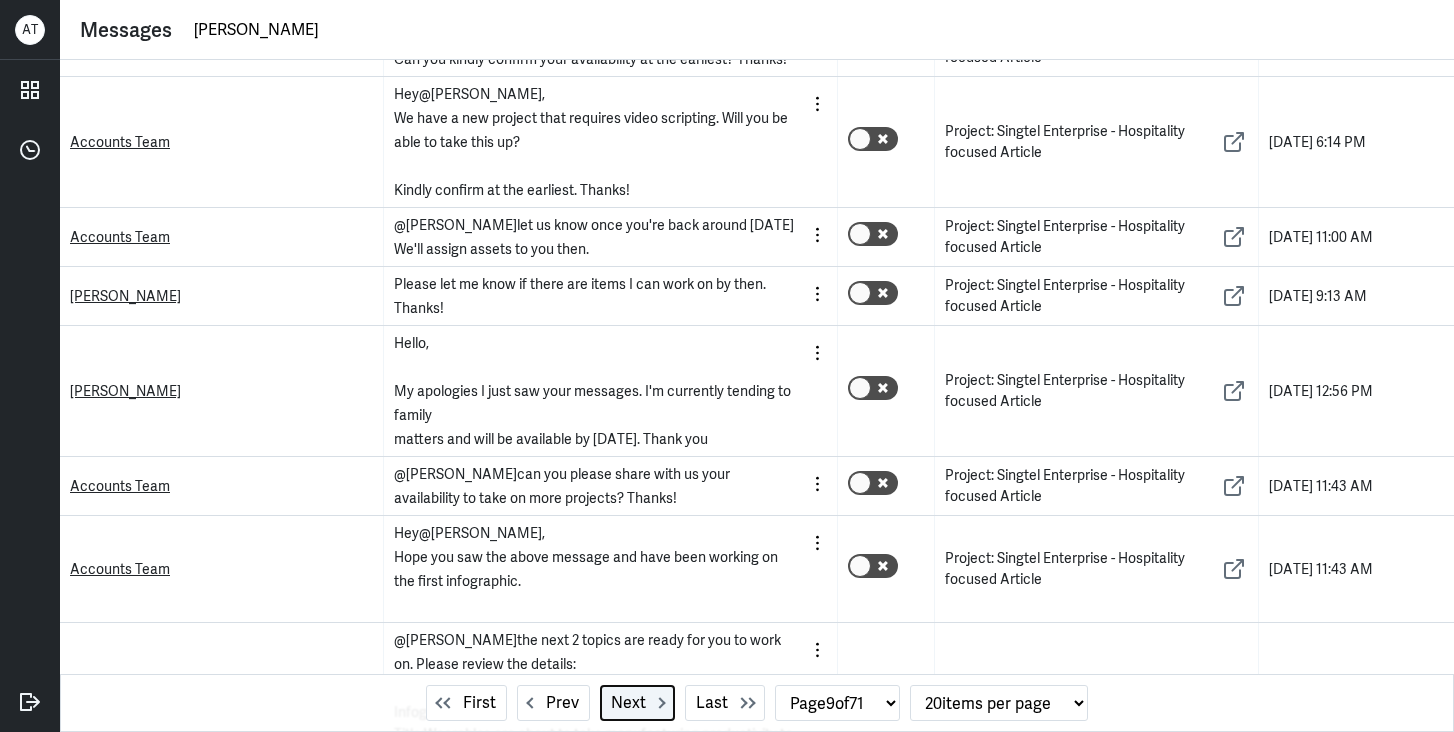 click on "Next" at bounding box center (628, 703) 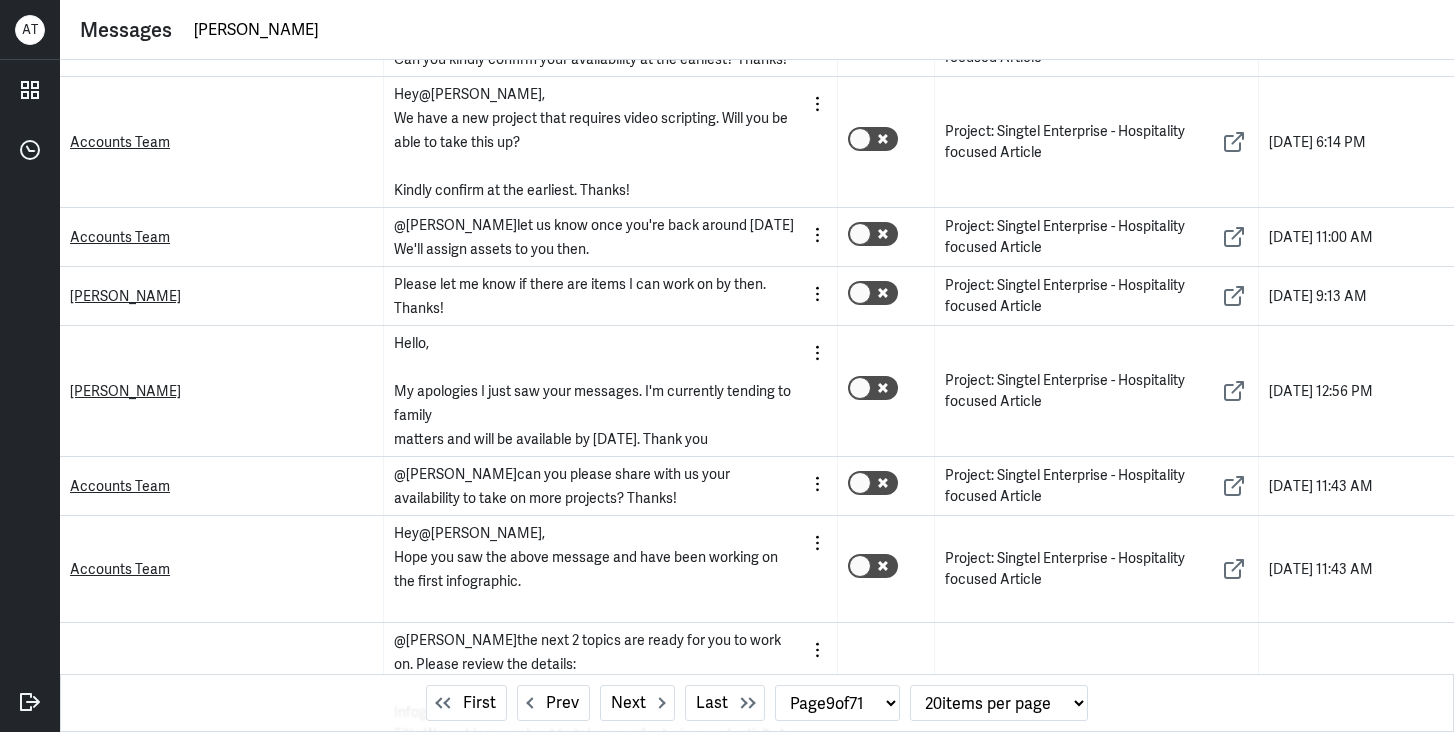 select on "10" 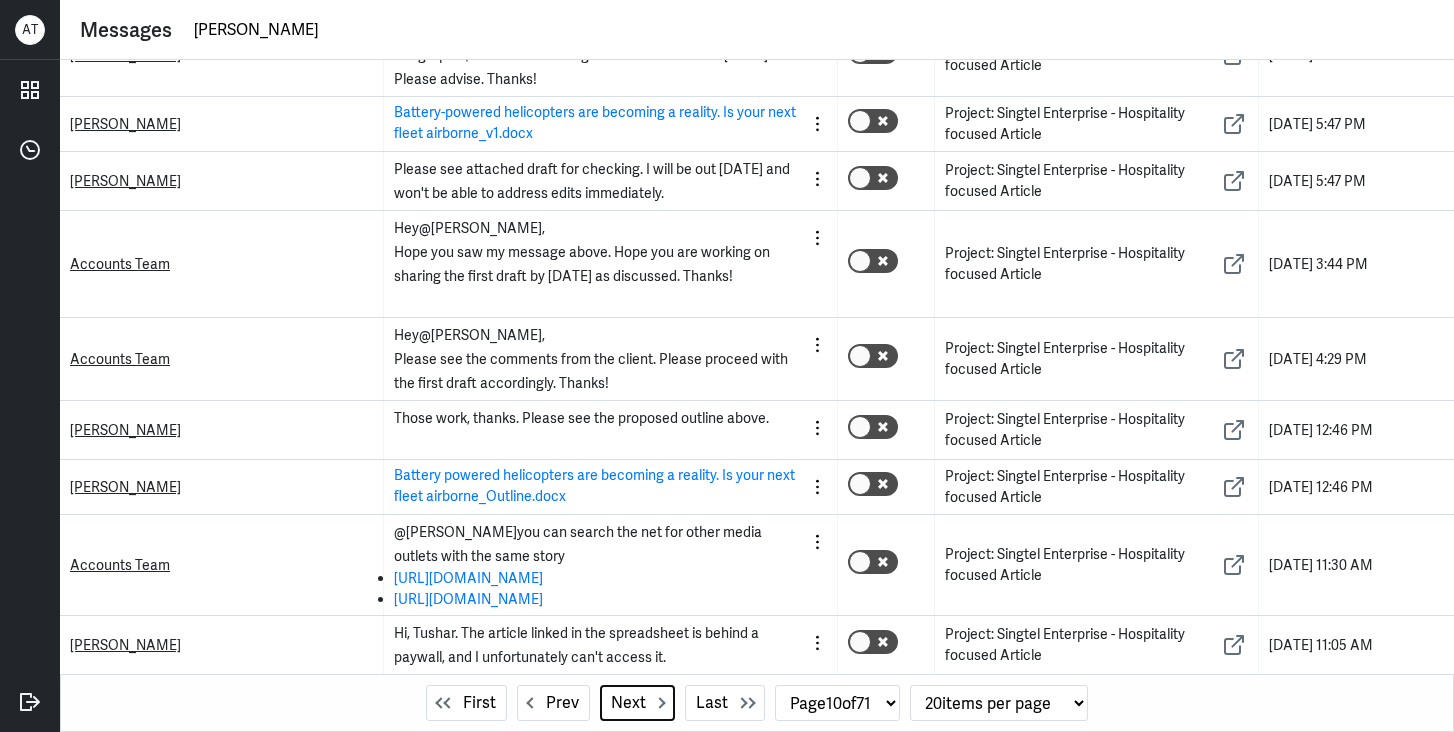 scroll, scrollTop: 923, scrollLeft: 0, axis: vertical 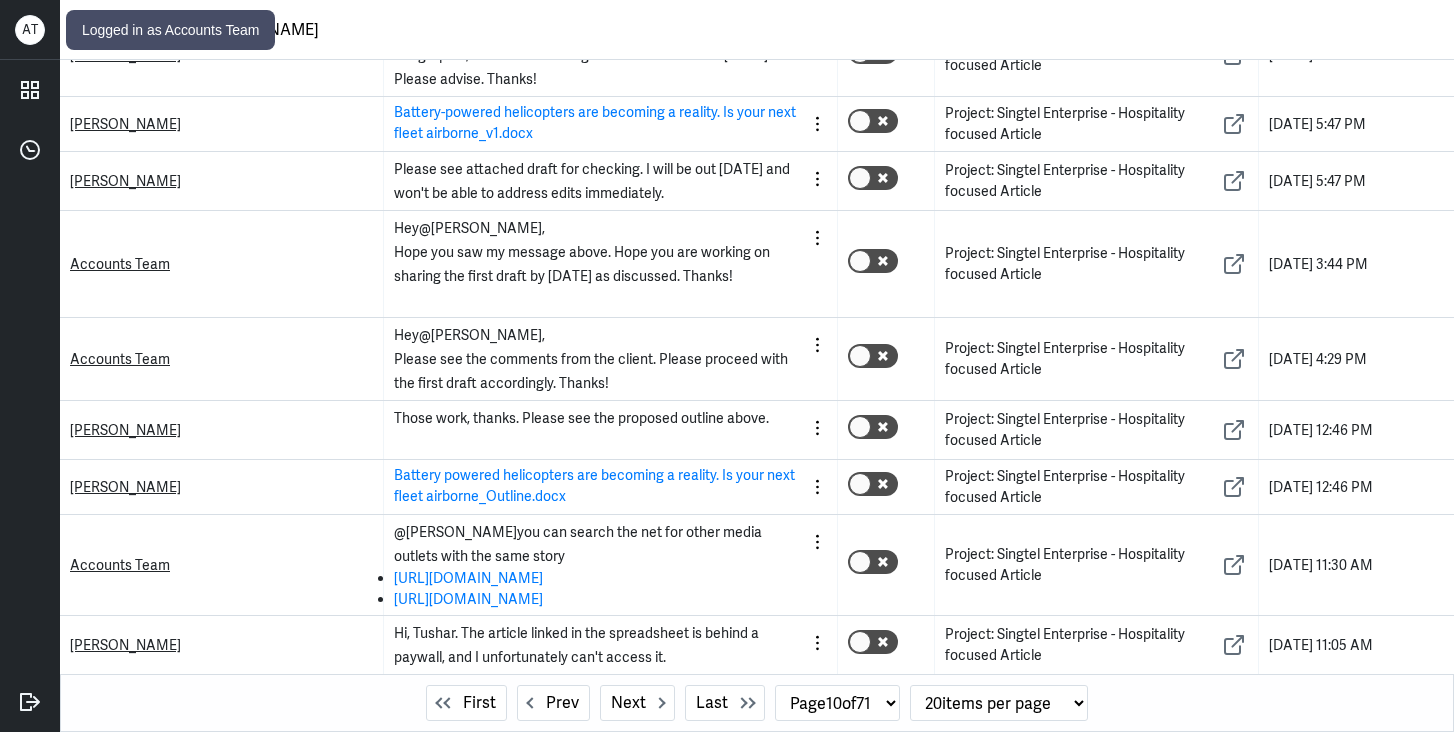 click on "A T" at bounding box center (30, 30) 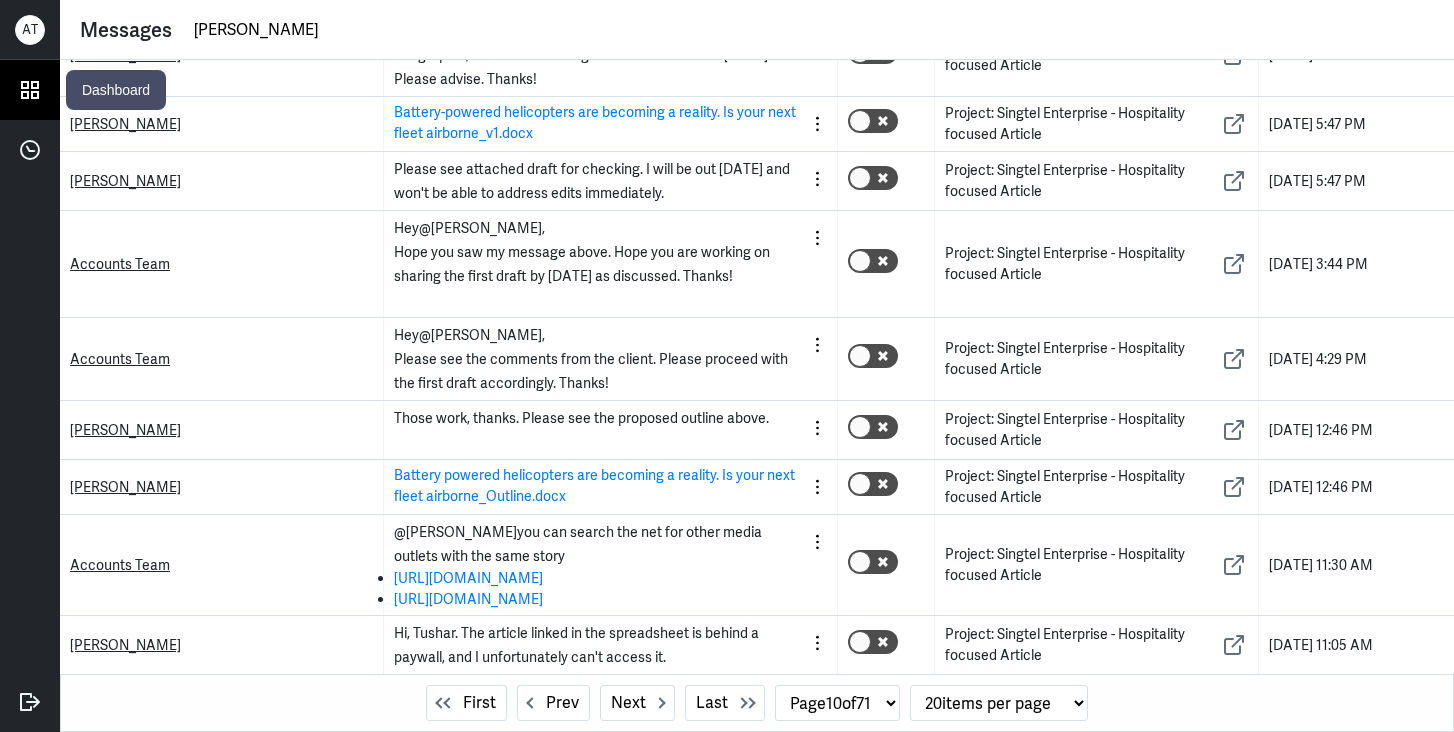 click 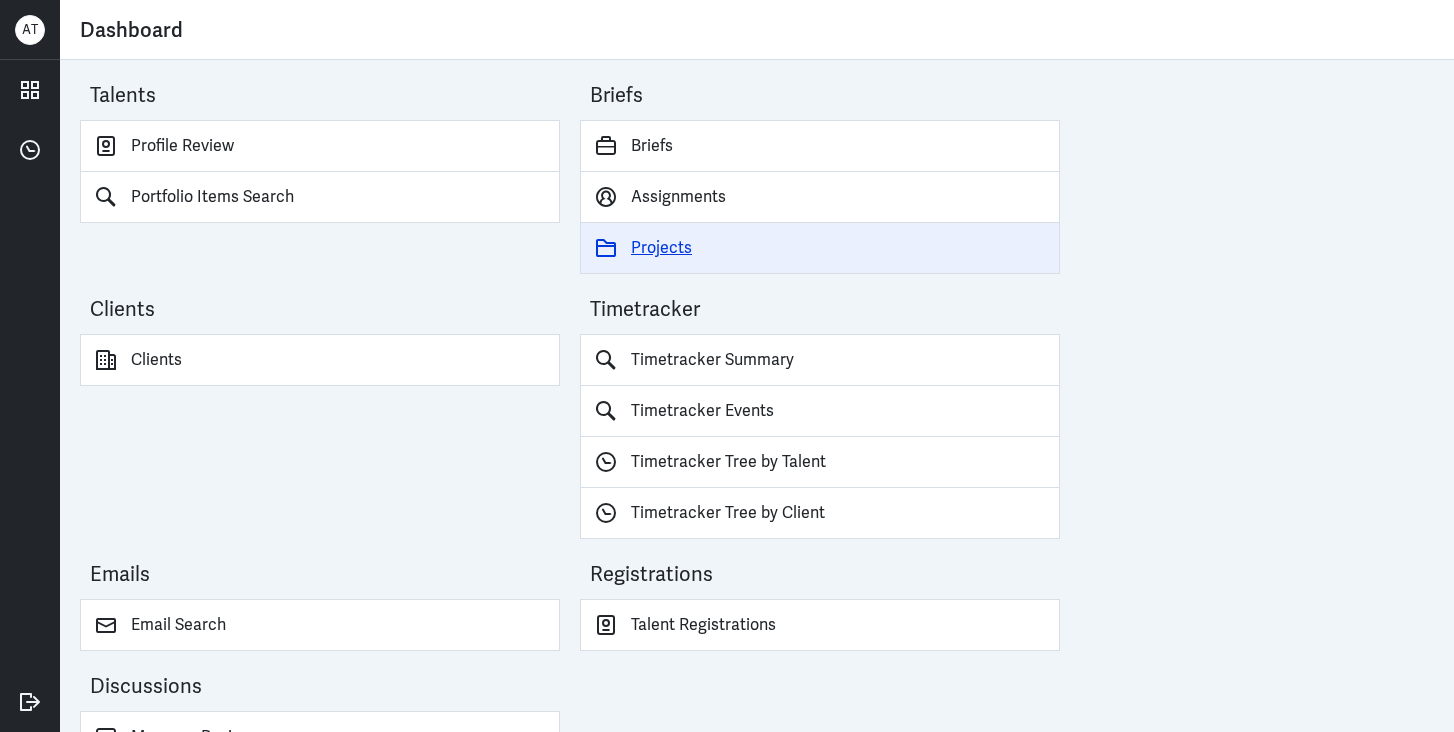 click on "Projects" at bounding box center (820, 248) 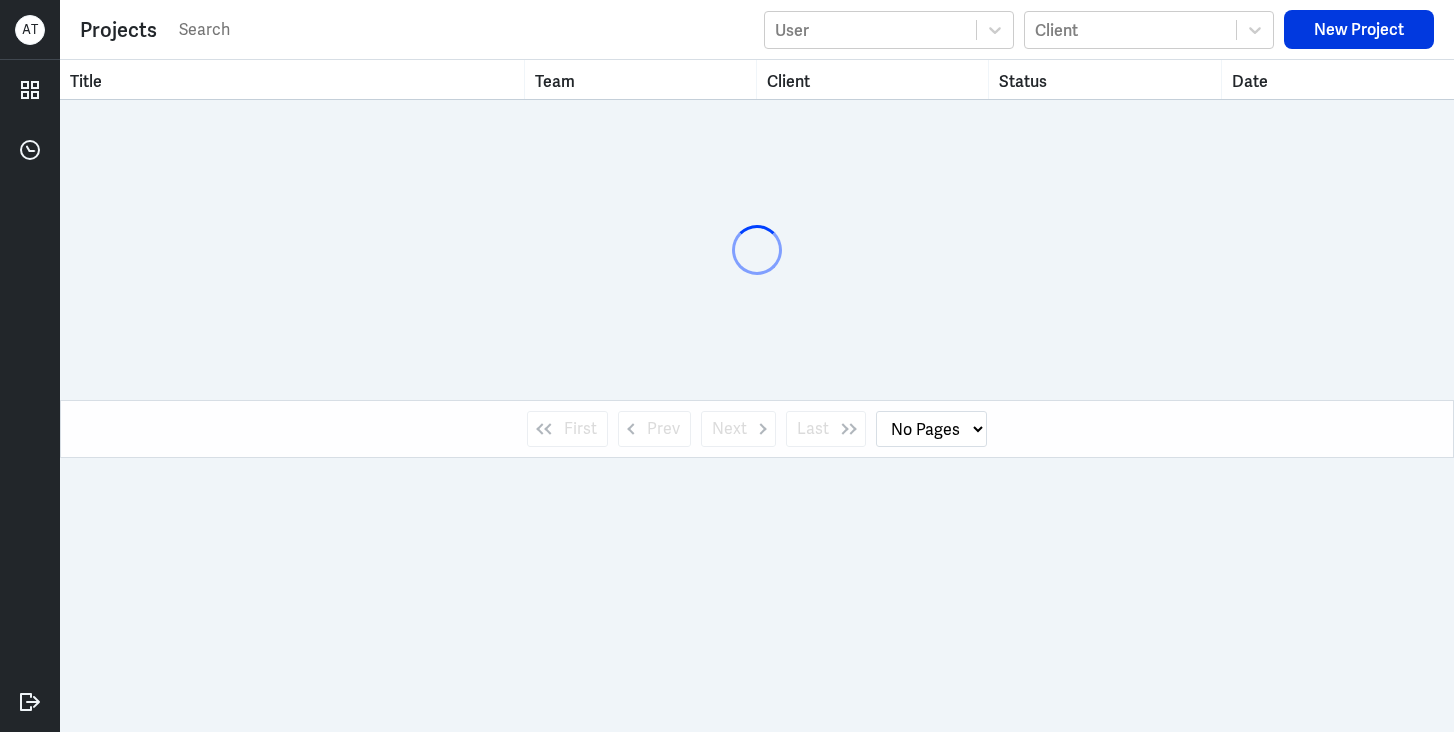 select on "1" 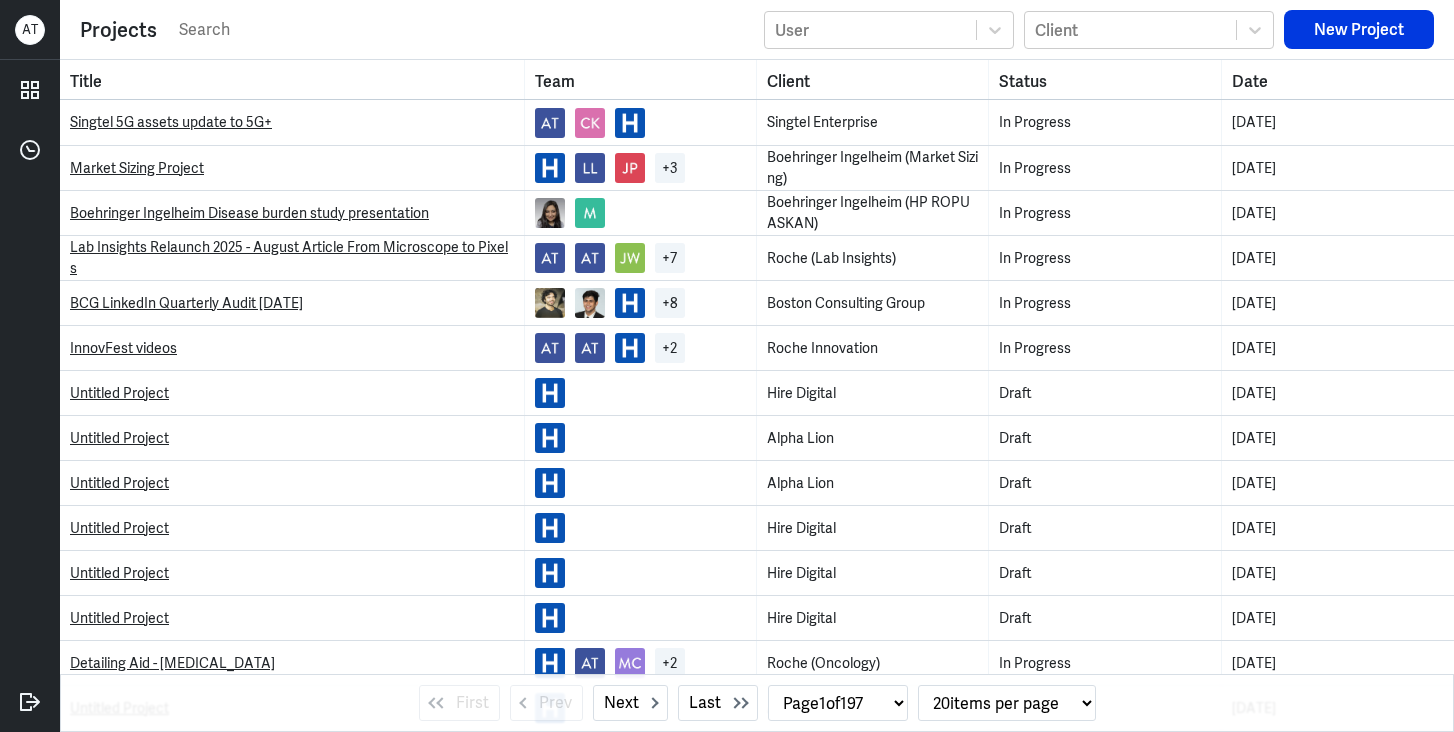 click at bounding box center [465, 30] 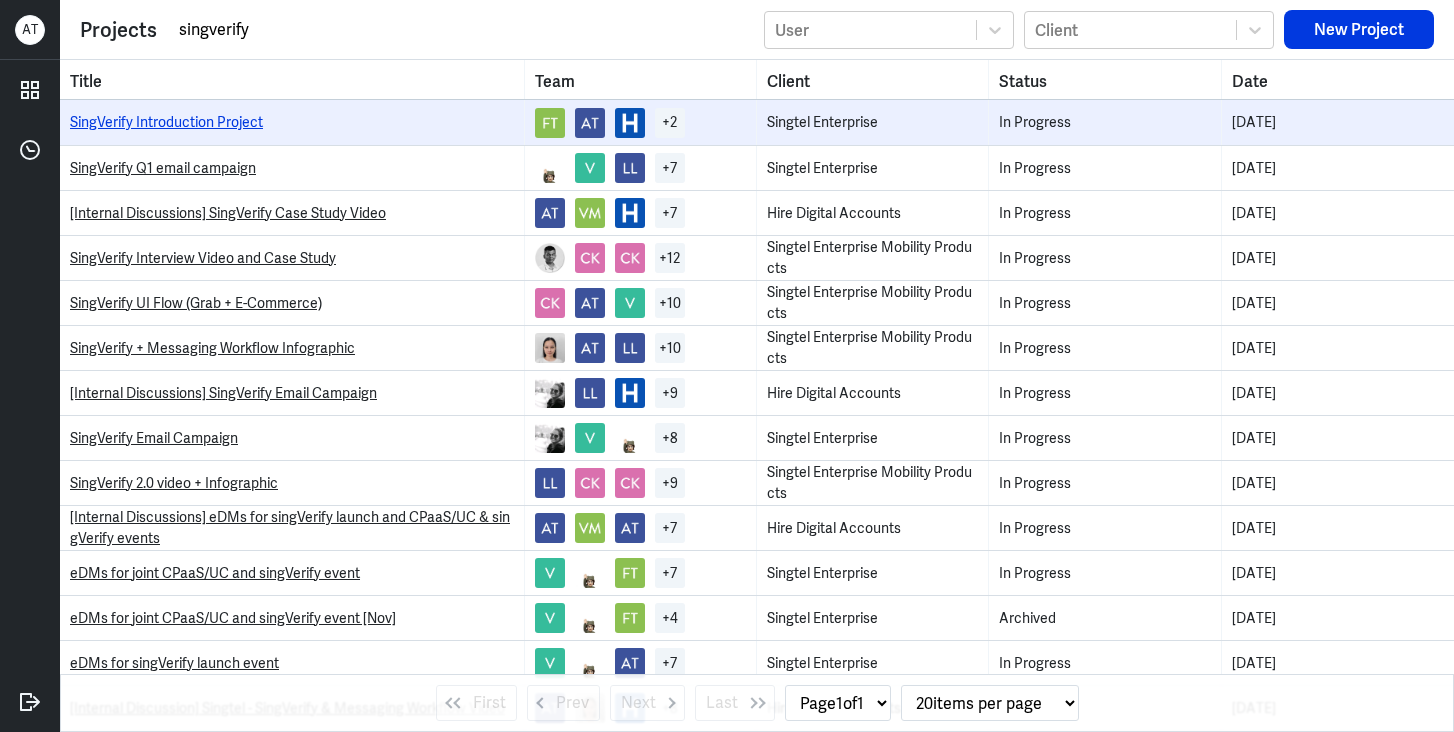 type on "singverify" 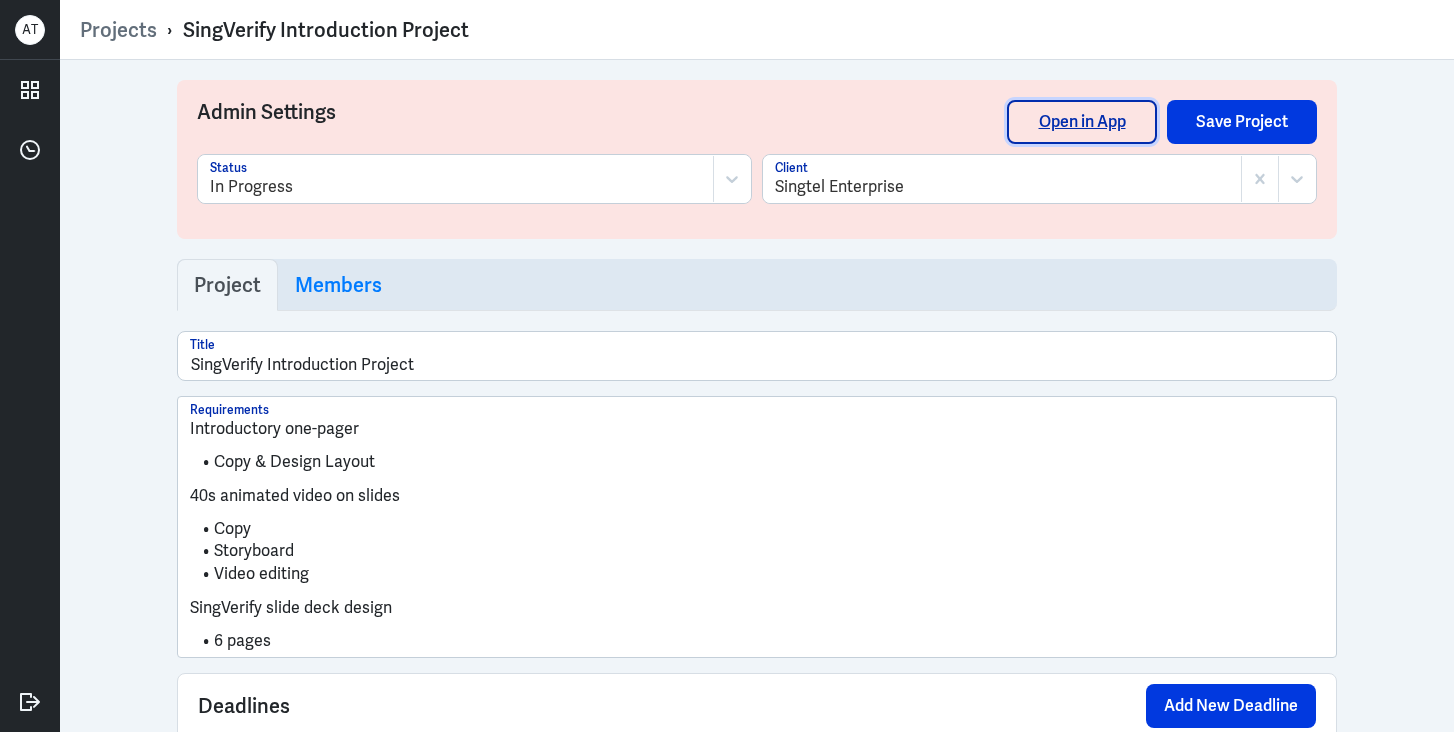 click on "Open in App" at bounding box center (1082, 122) 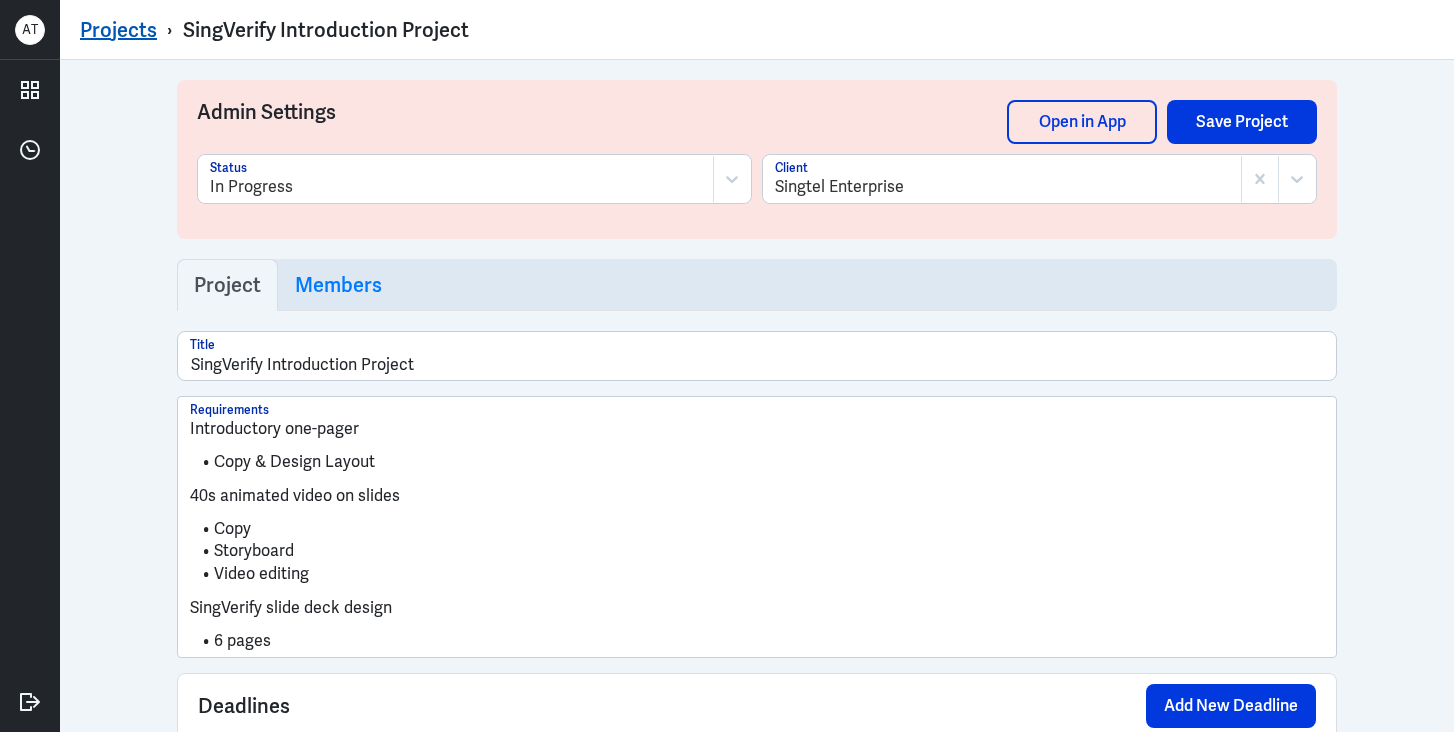 click on "Projects" at bounding box center [118, 30] 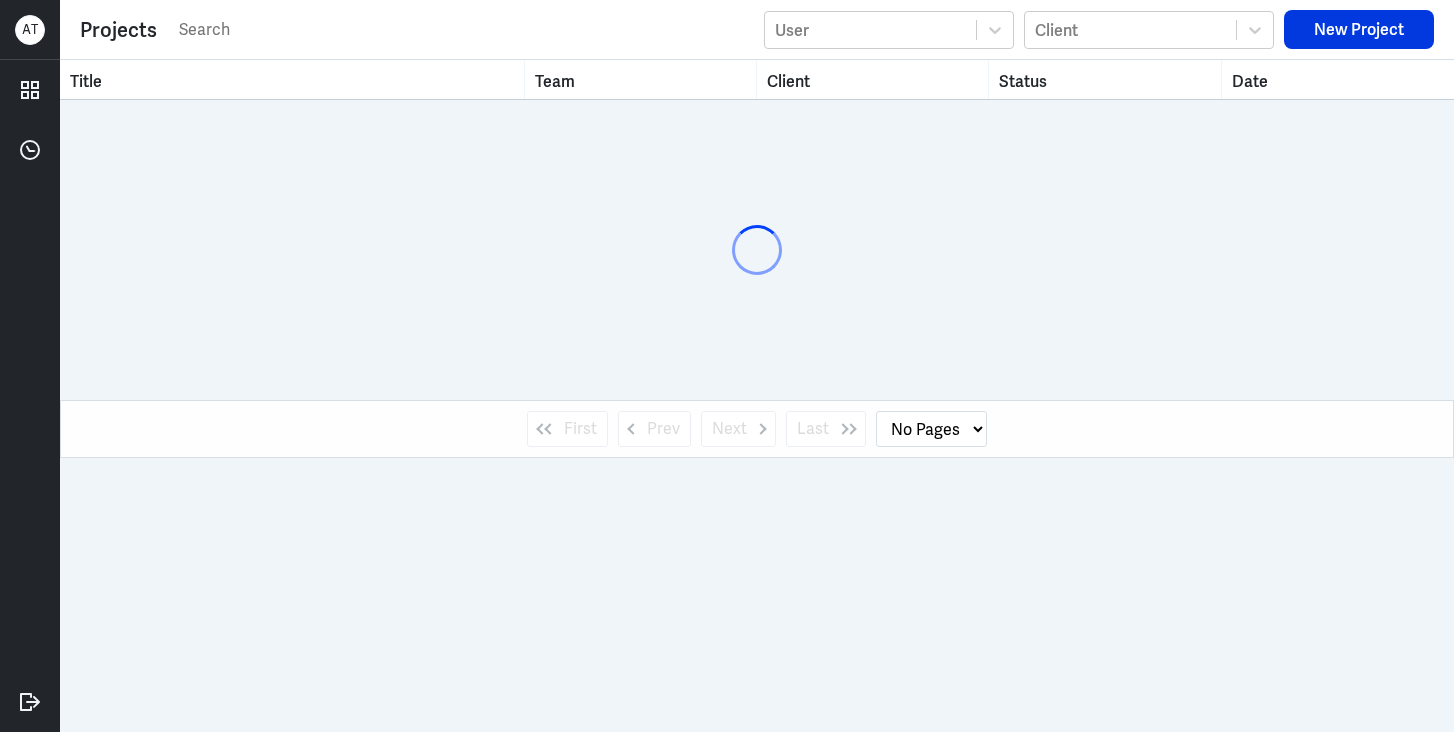 select on "1" 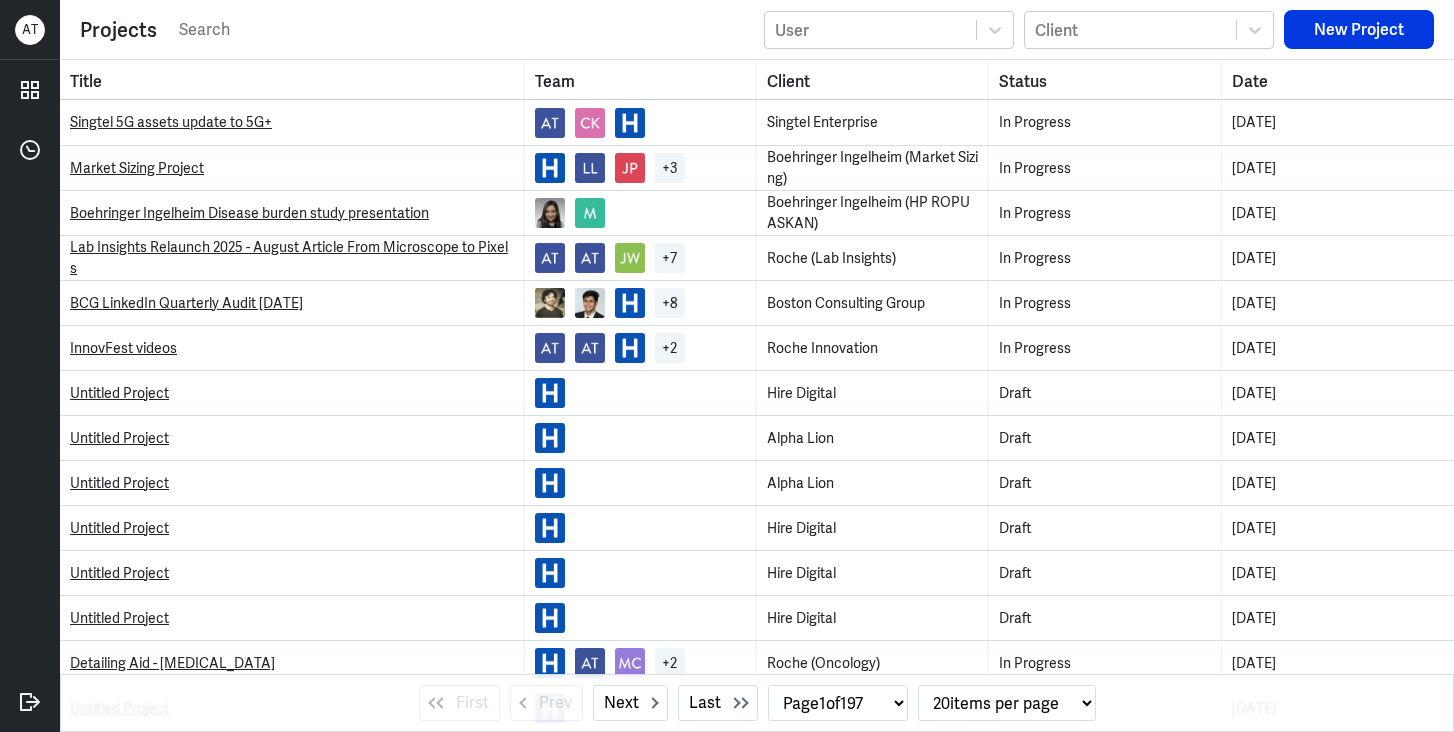 click at bounding box center [465, 30] 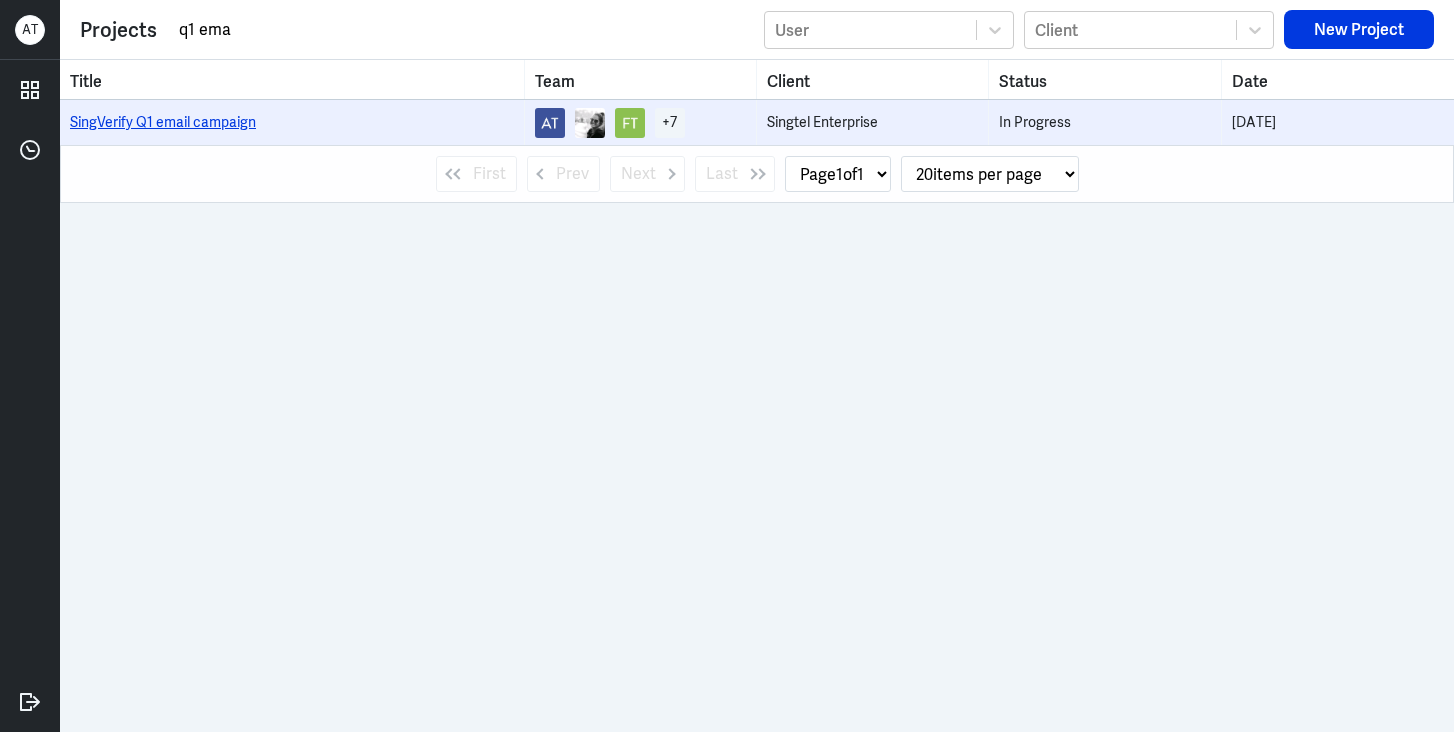 type on "q1 ema" 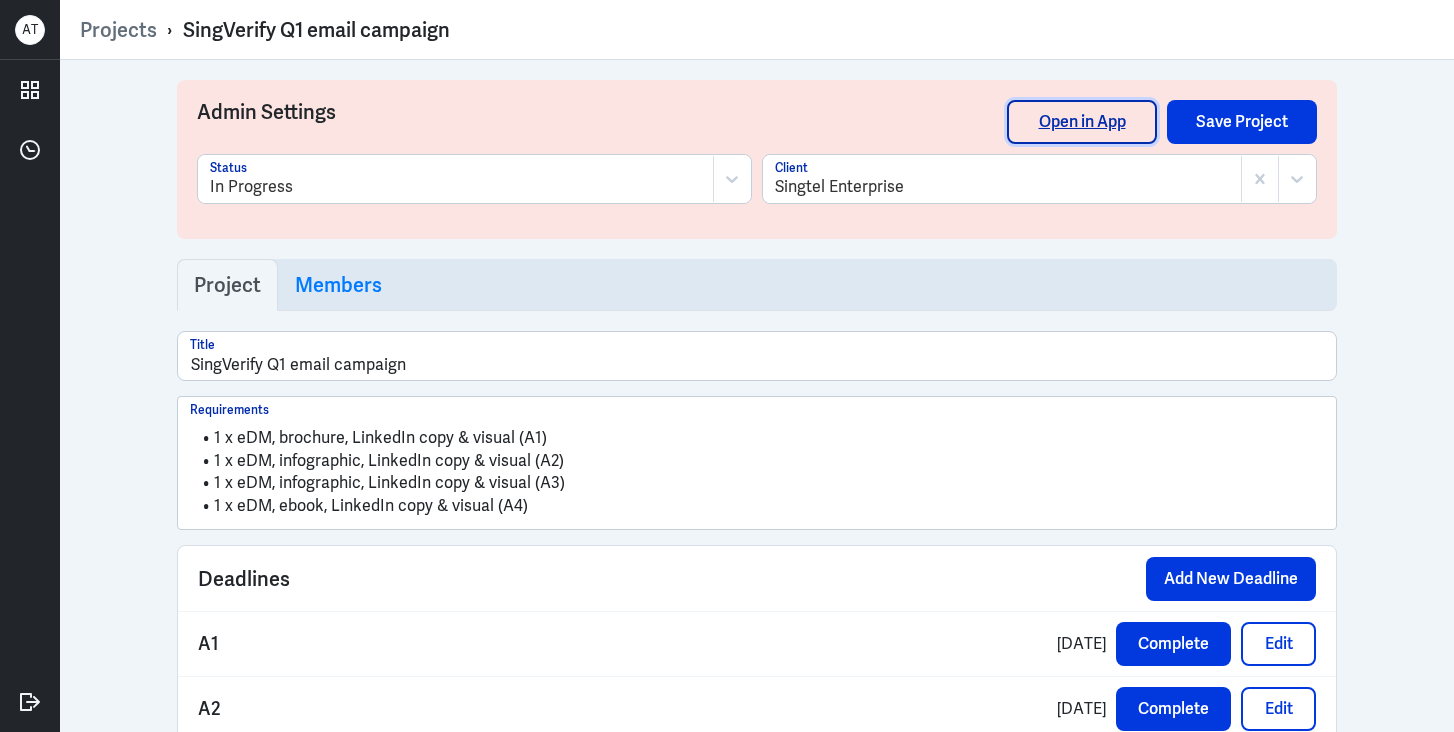 click on "Open in App" at bounding box center (1082, 122) 